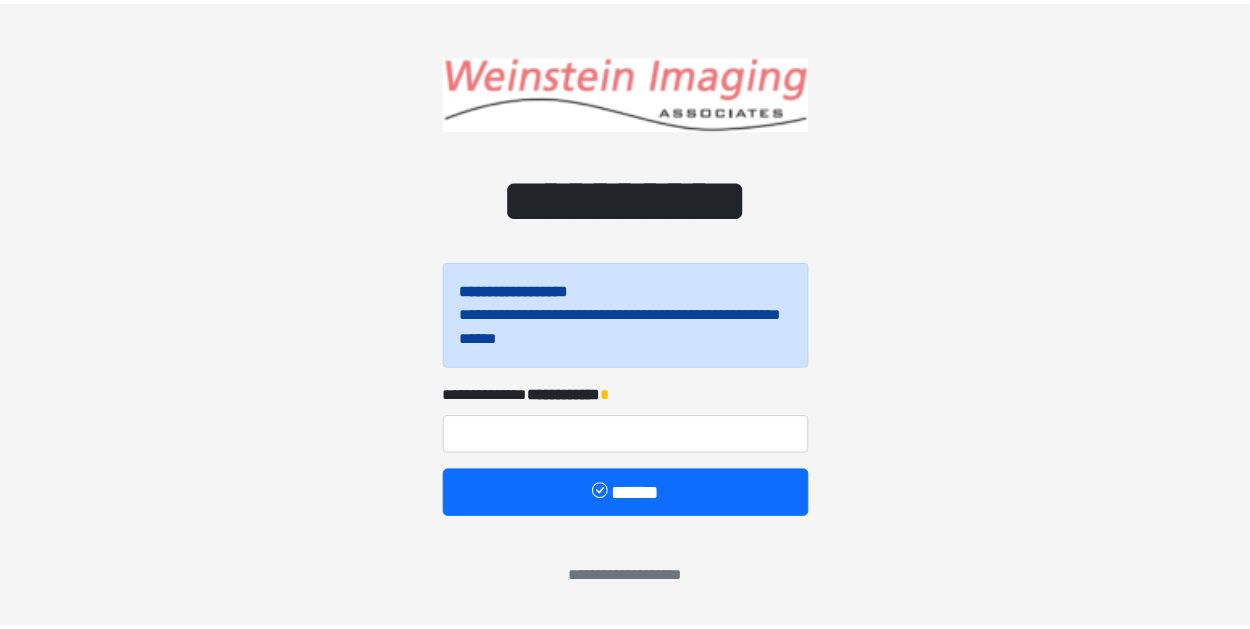 scroll, scrollTop: 0, scrollLeft: 0, axis: both 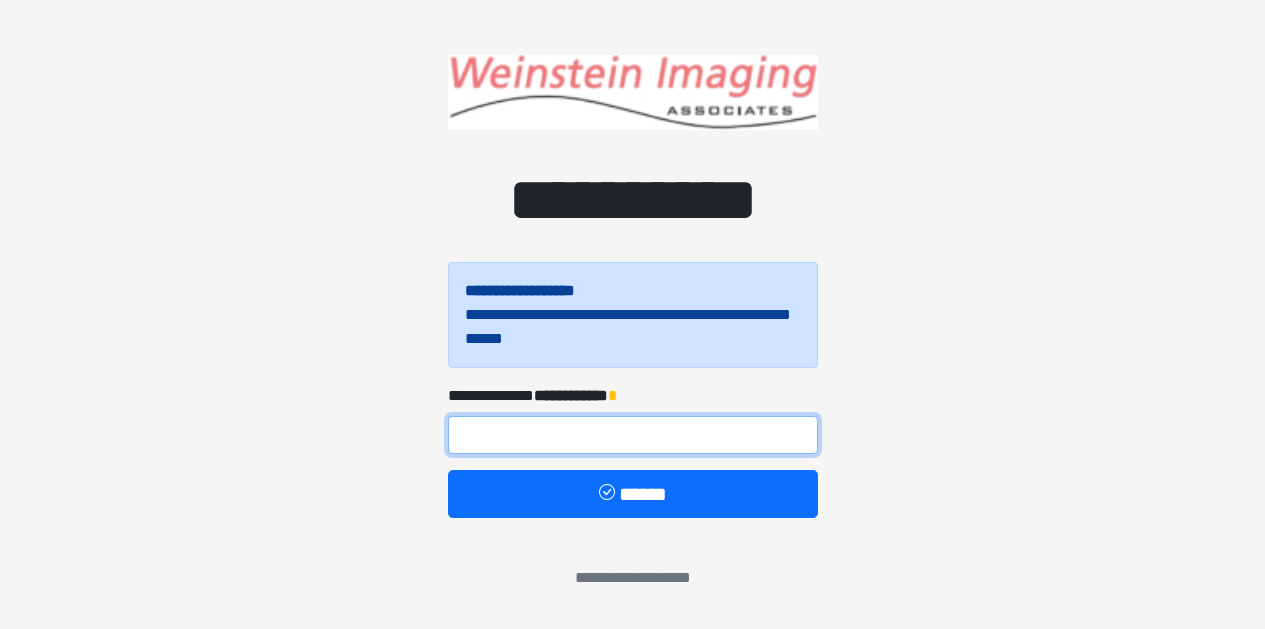 click at bounding box center [633, 435] 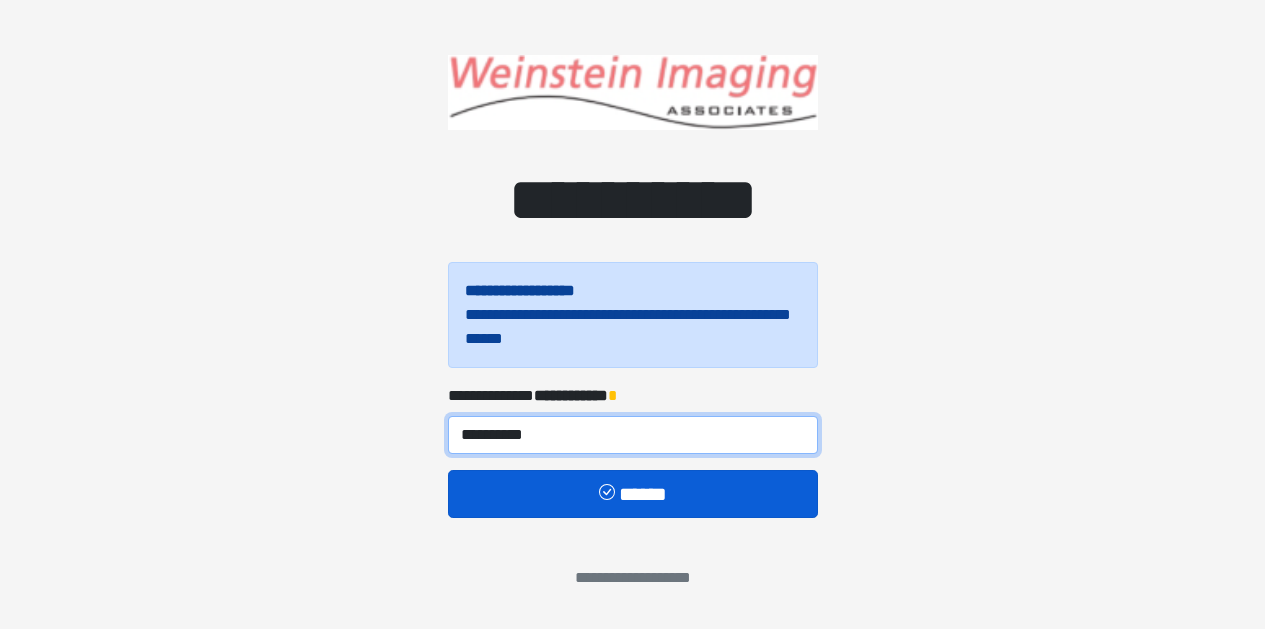 type on "**********" 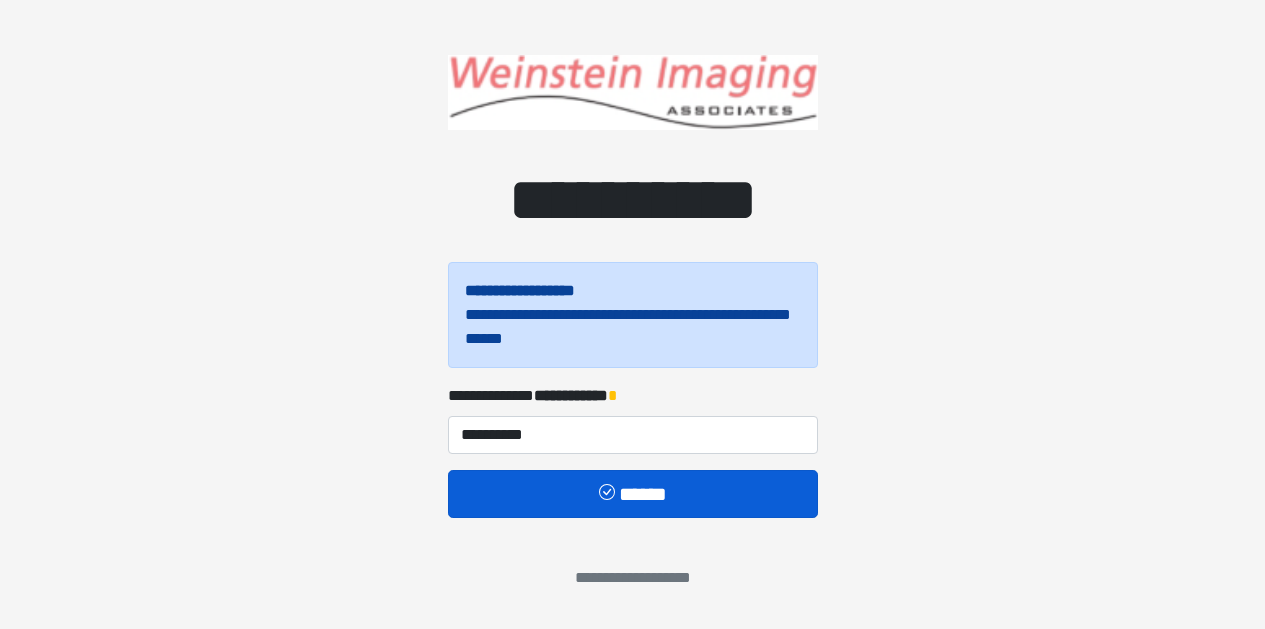 click on "******" at bounding box center (633, 494) 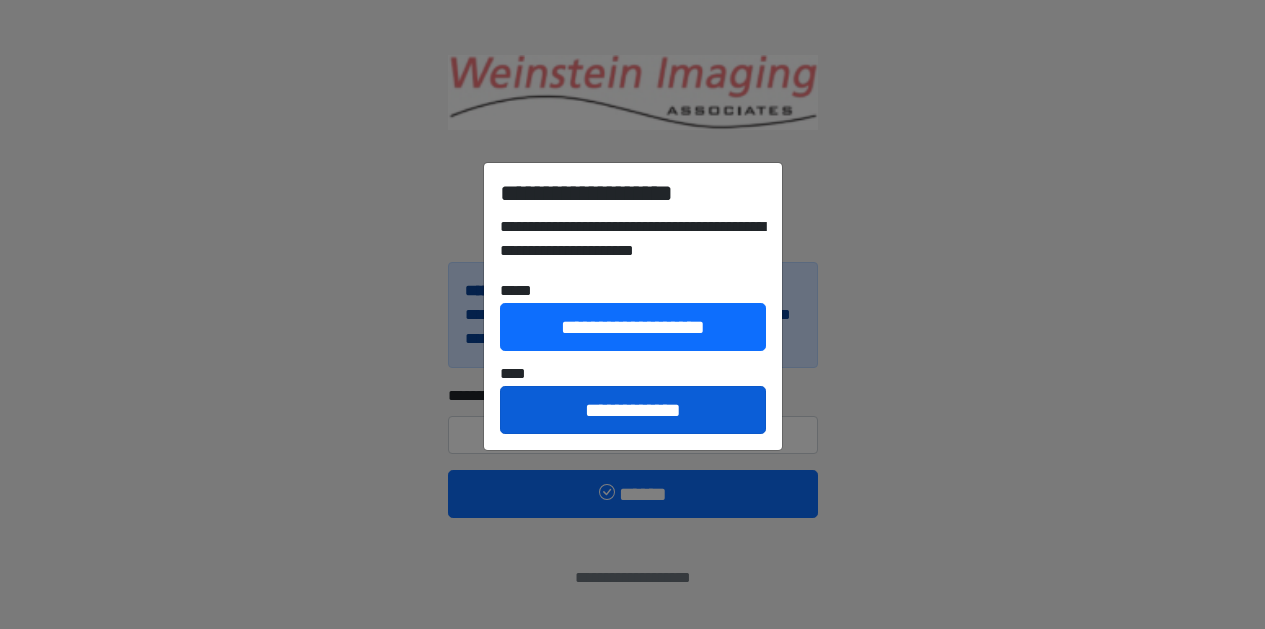click on "**********" at bounding box center [633, 410] 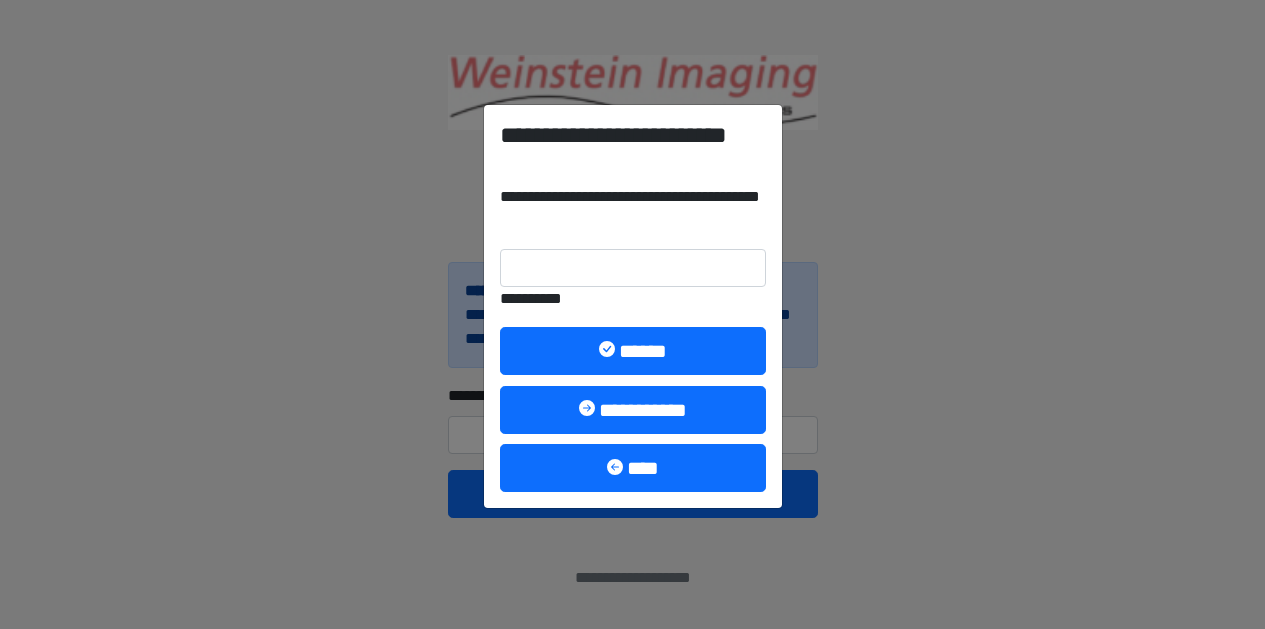 click on "**********" at bounding box center (633, 410) 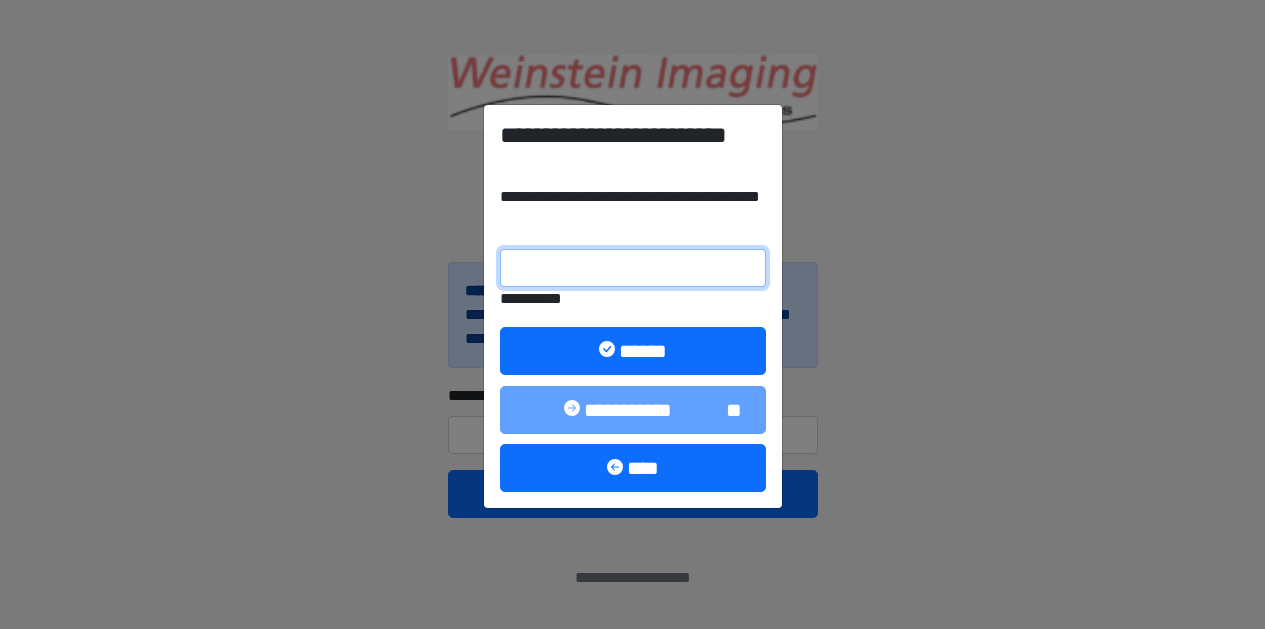click on "**********" at bounding box center (633, 268) 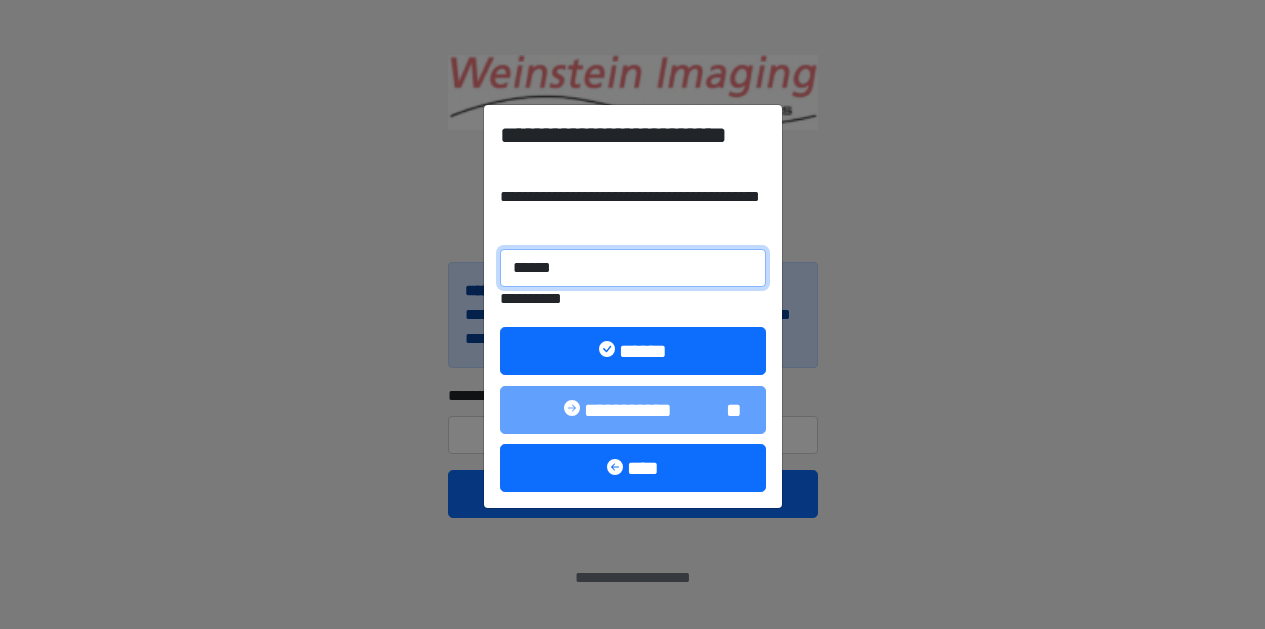 type on "******" 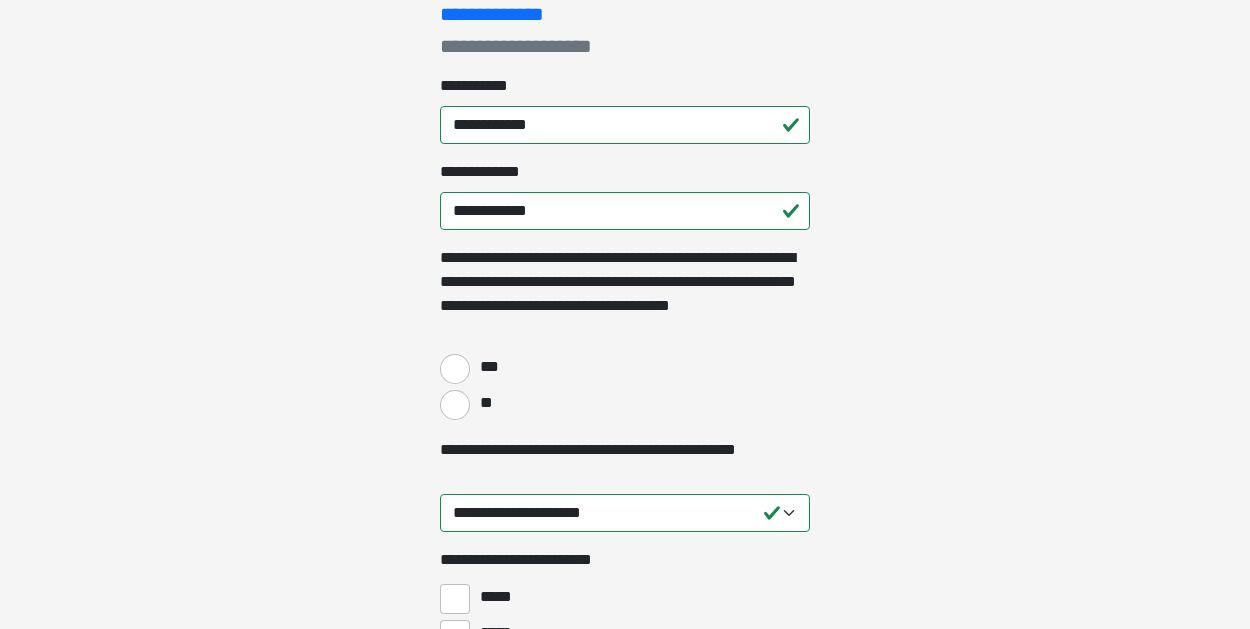 scroll, scrollTop: 294, scrollLeft: 0, axis: vertical 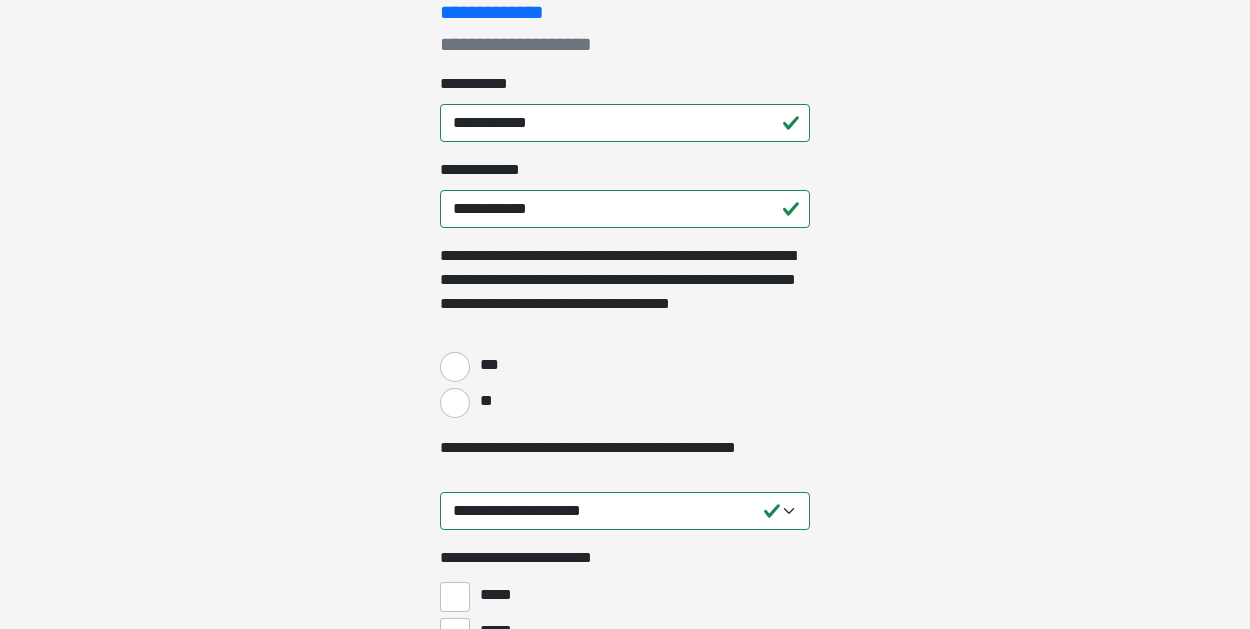 click on "***" at bounding box center (455, 367) 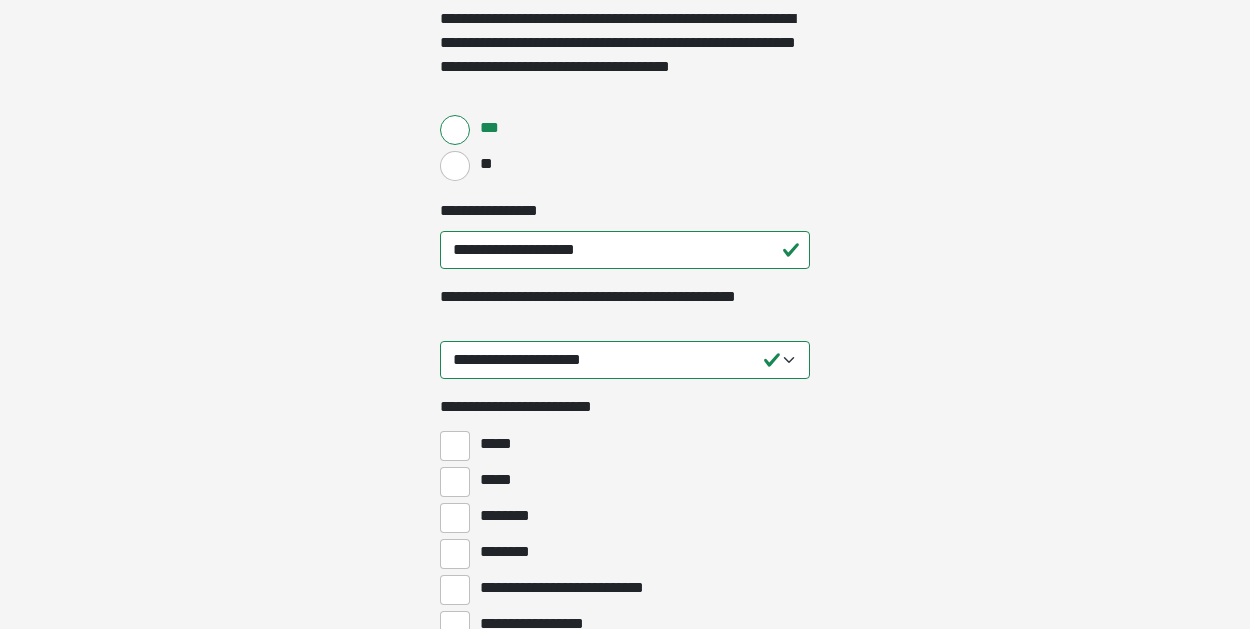 scroll, scrollTop: 537, scrollLeft: 0, axis: vertical 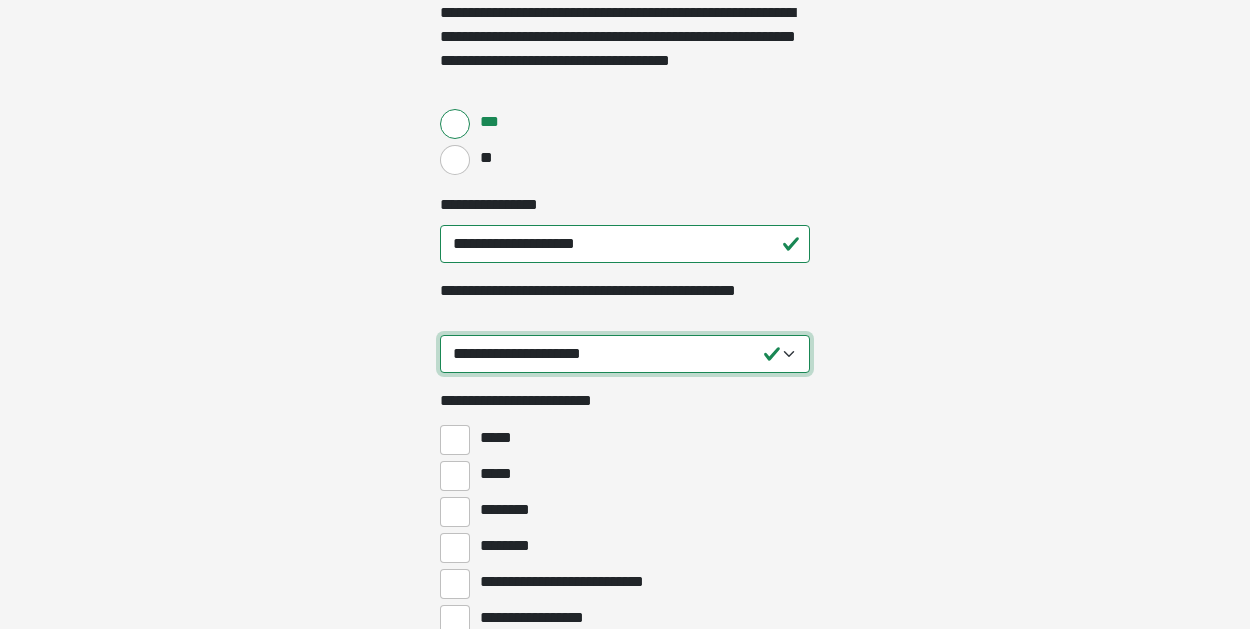 select on "****" 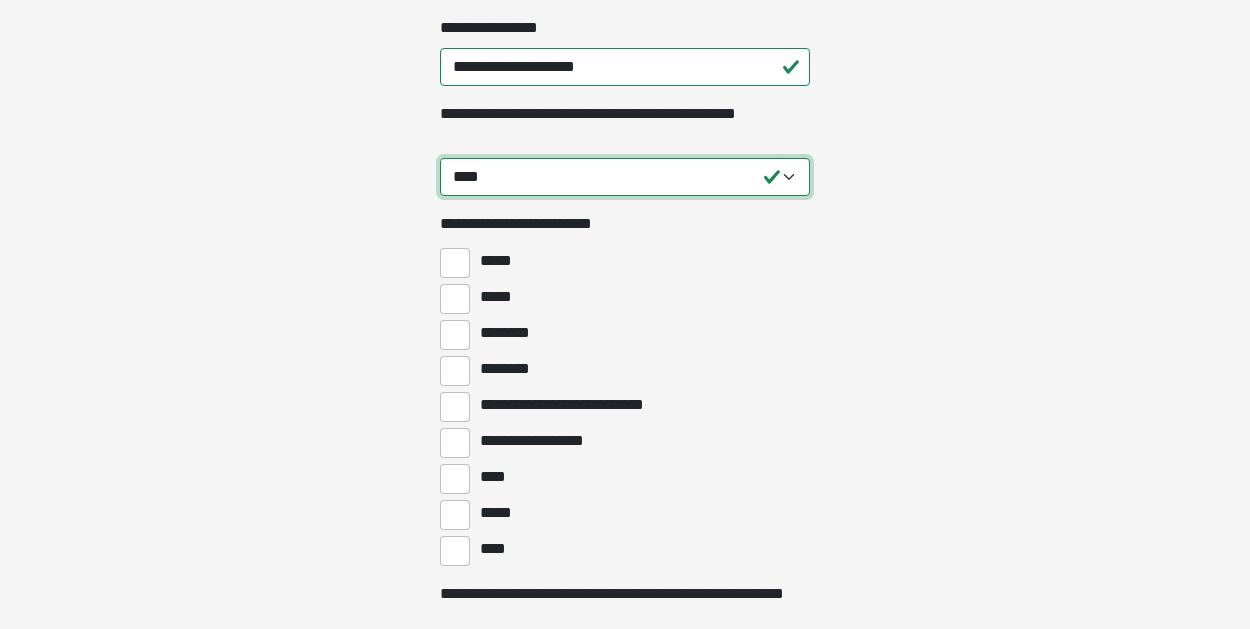 scroll, scrollTop: 734, scrollLeft: 0, axis: vertical 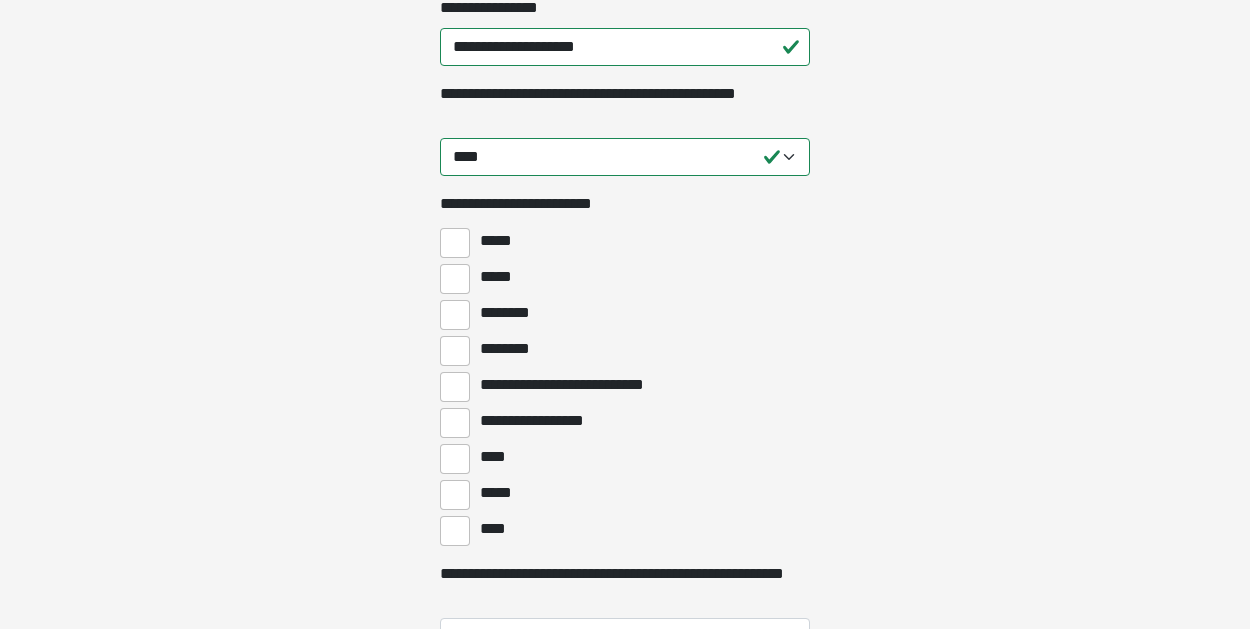 click on "********" at bounding box center [455, 315] 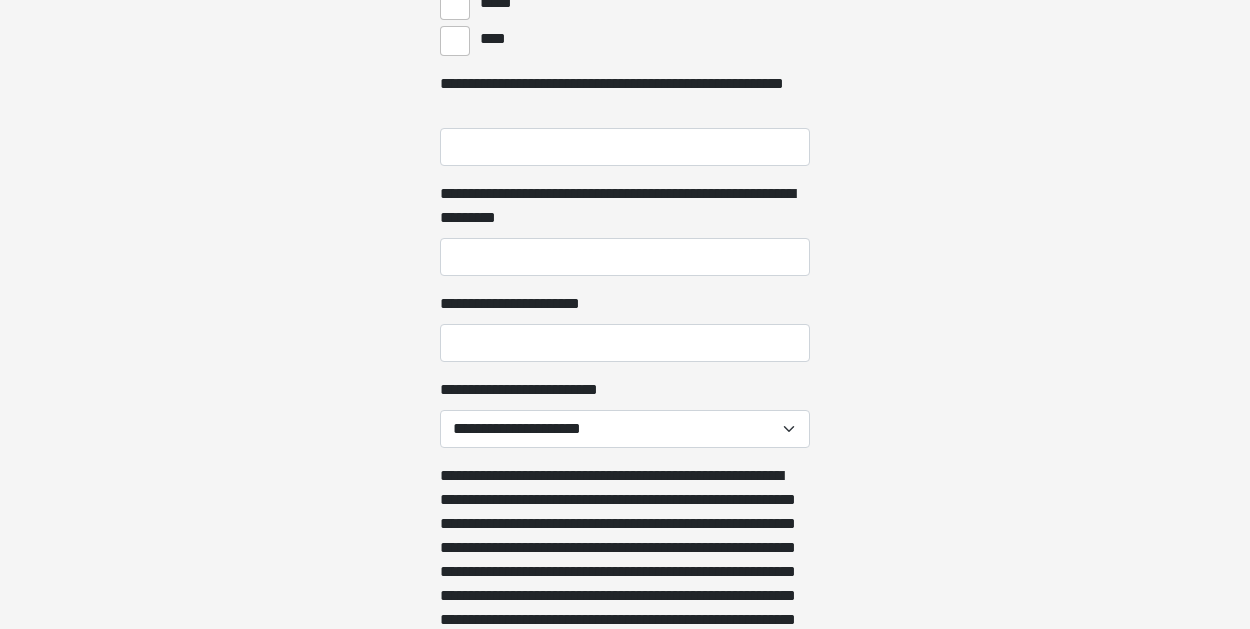 scroll, scrollTop: 1236, scrollLeft: 0, axis: vertical 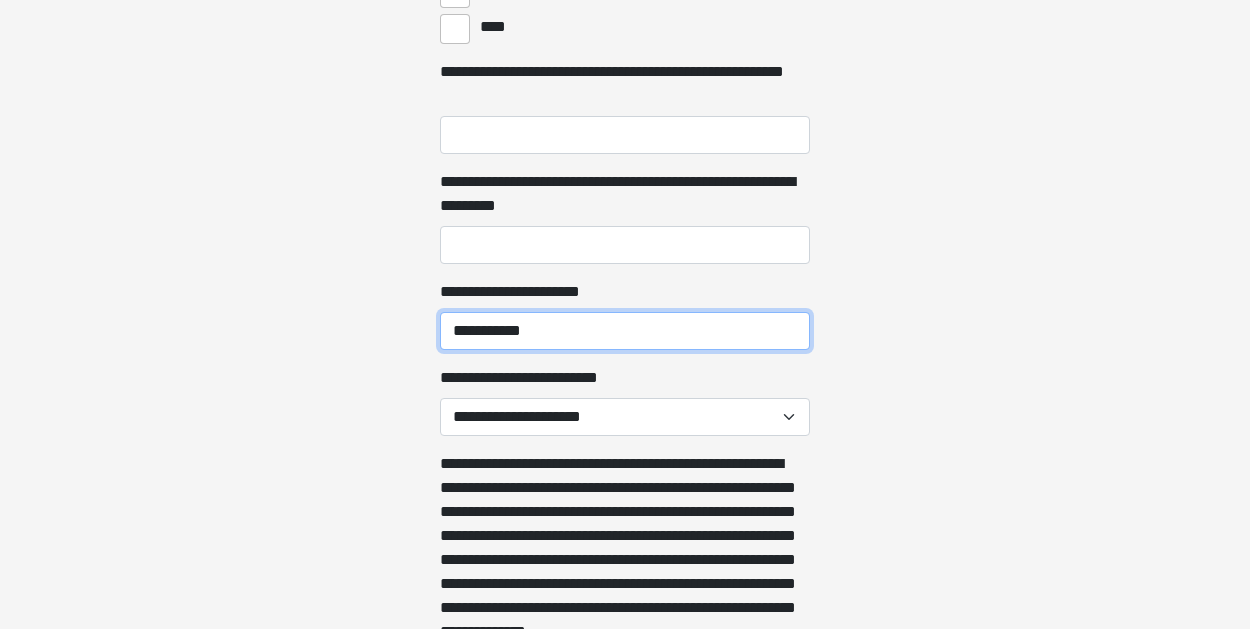 type on "**********" 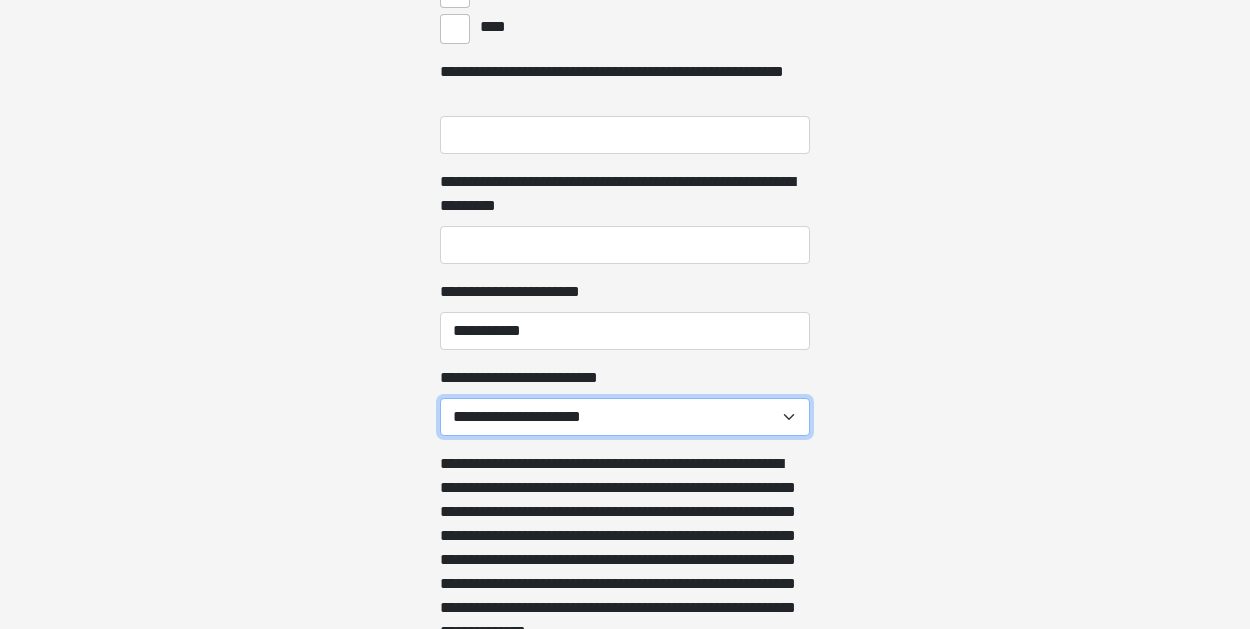 select on "******" 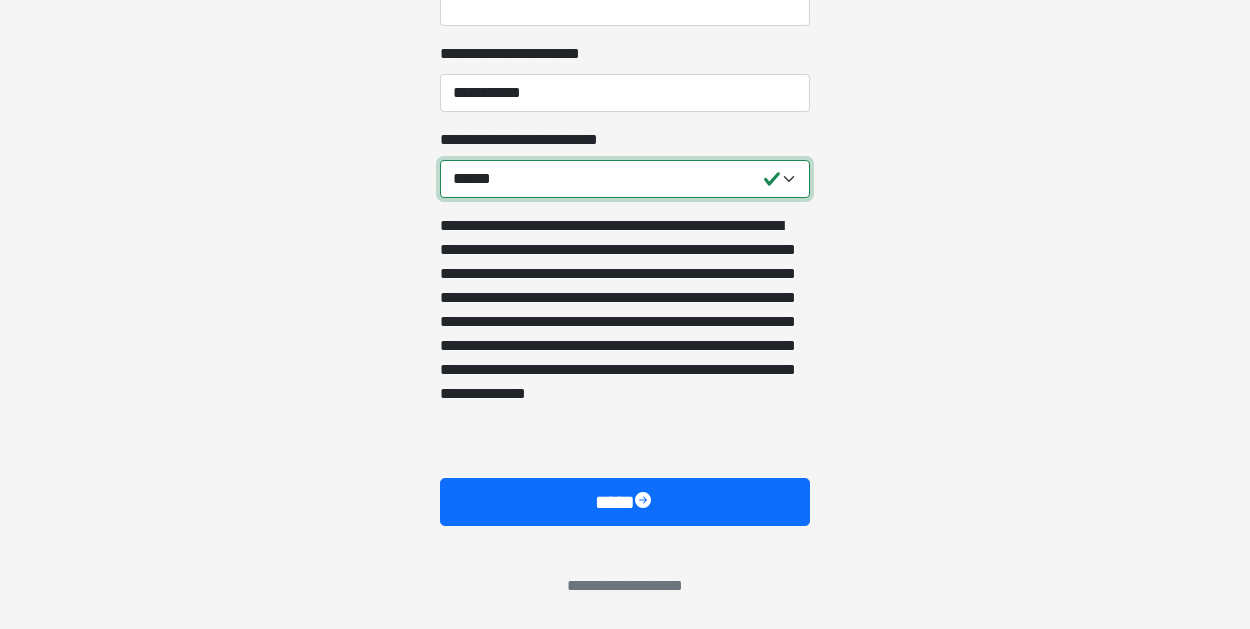scroll, scrollTop: 1474, scrollLeft: 0, axis: vertical 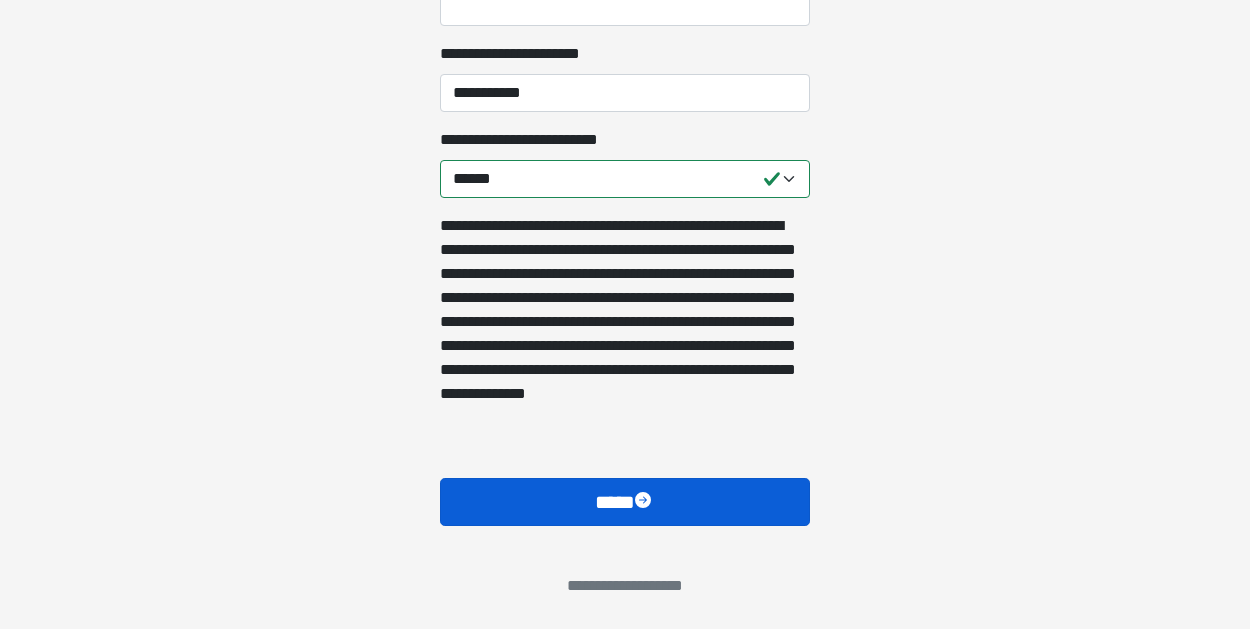 click on "****" at bounding box center [625, 502] 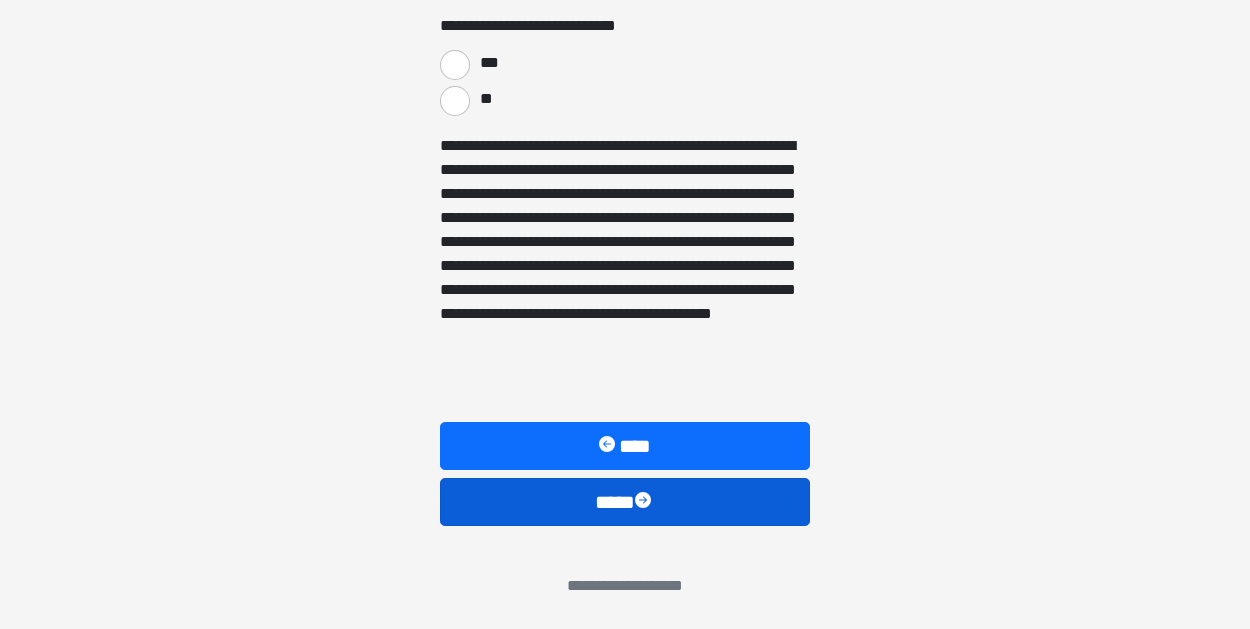 scroll, scrollTop: 3648, scrollLeft: 0, axis: vertical 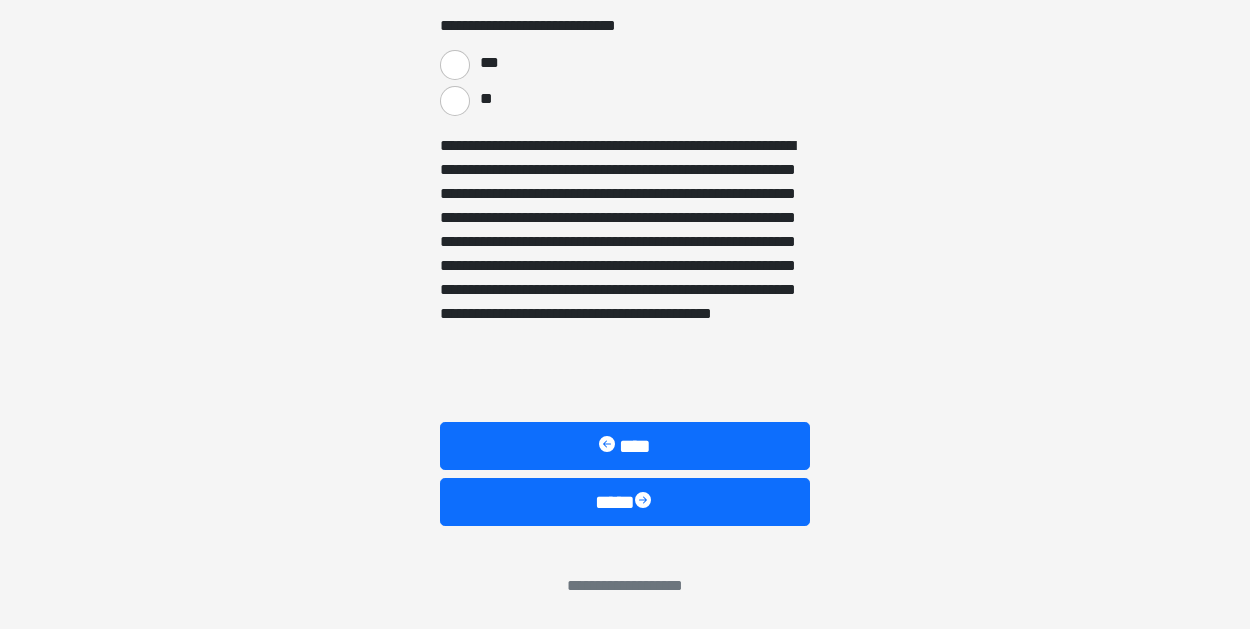 click on "**" at bounding box center (455, 101) 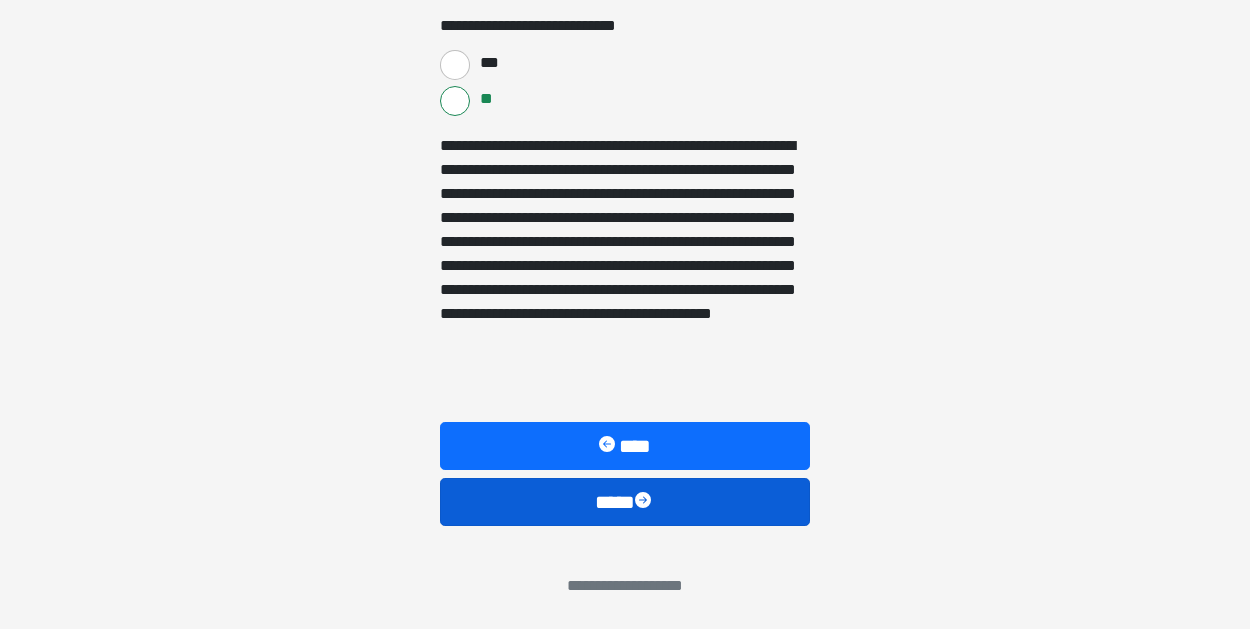 click on "****" at bounding box center [625, 502] 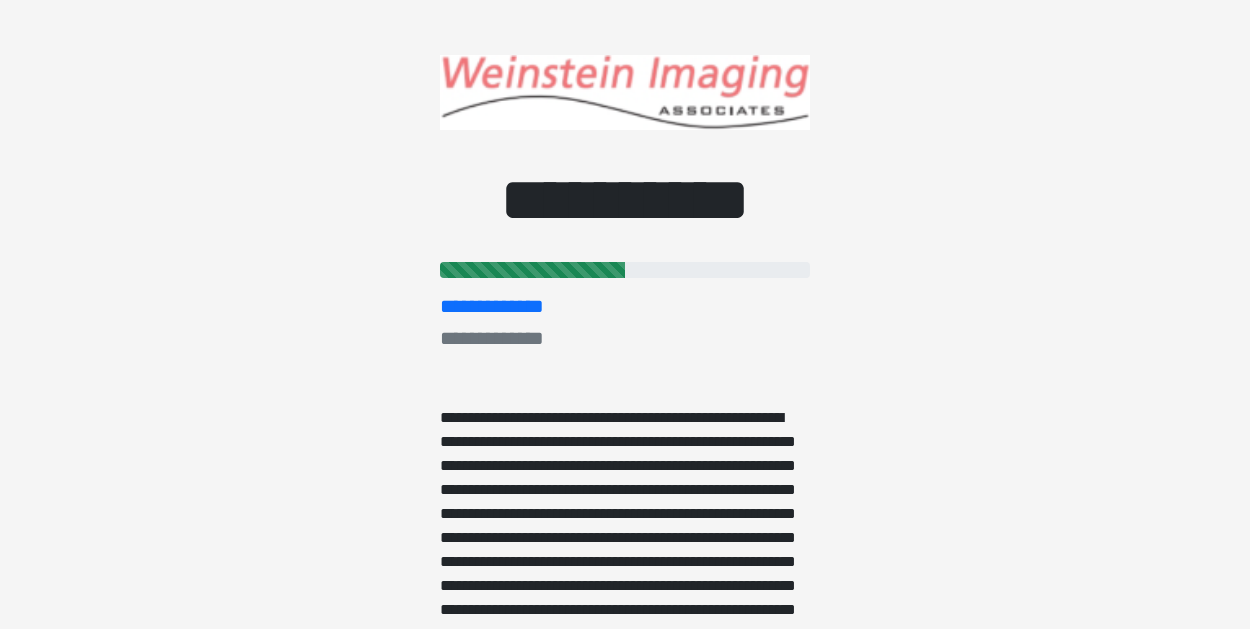 scroll, scrollTop: 0, scrollLeft: 0, axis: both 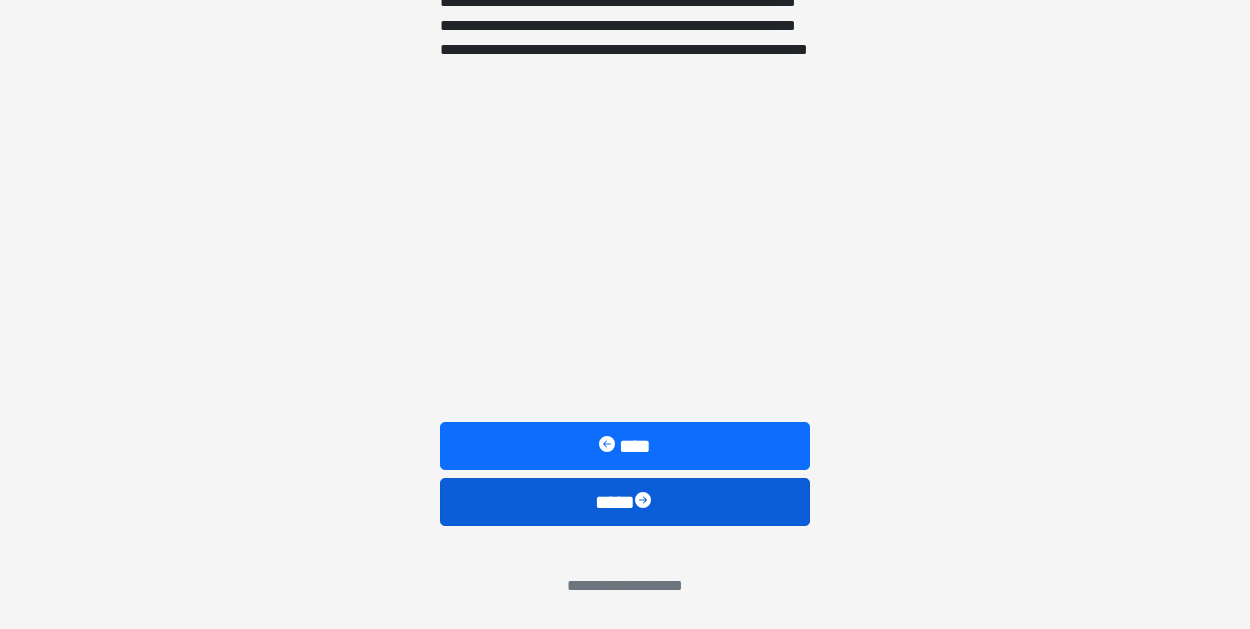 click on "****" at bounding box center (625, 502) 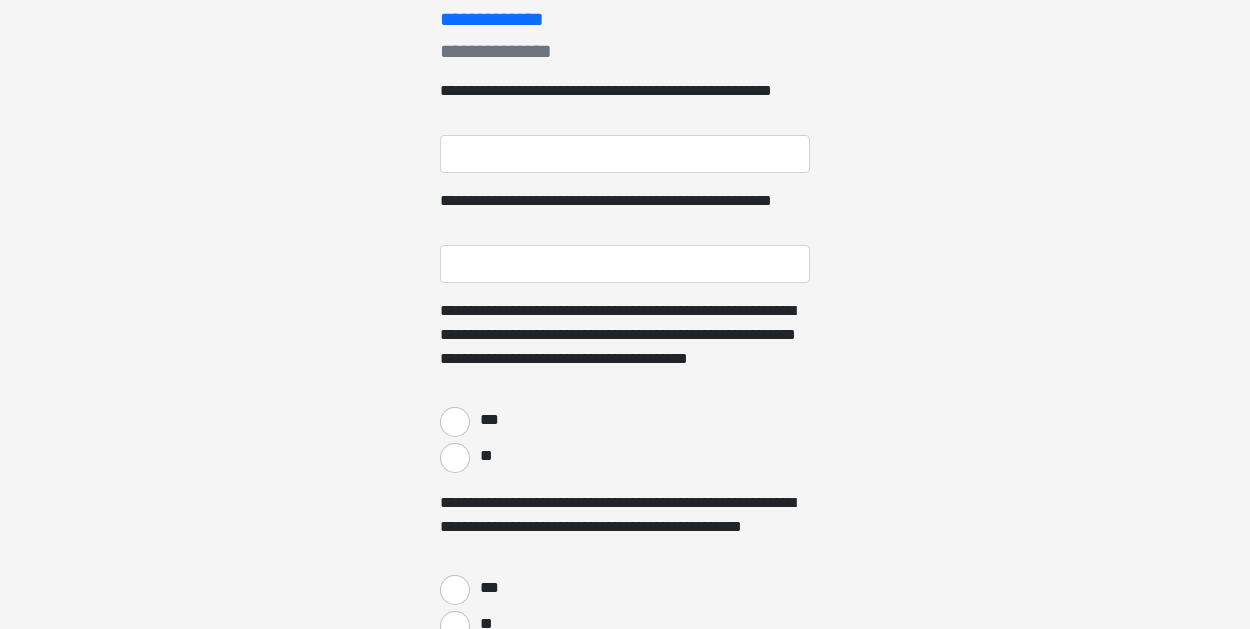 scroll, scrollTop: 0, scrollLeft: 0, axis: both 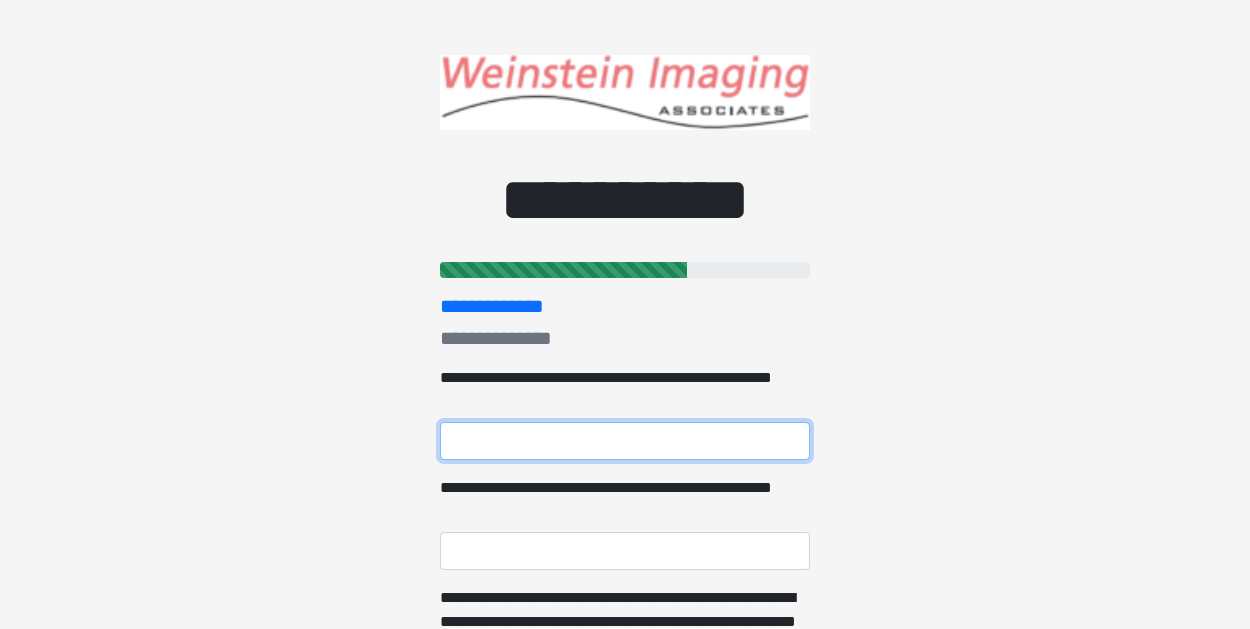 click on "**********" at bounding box center (625, 441) 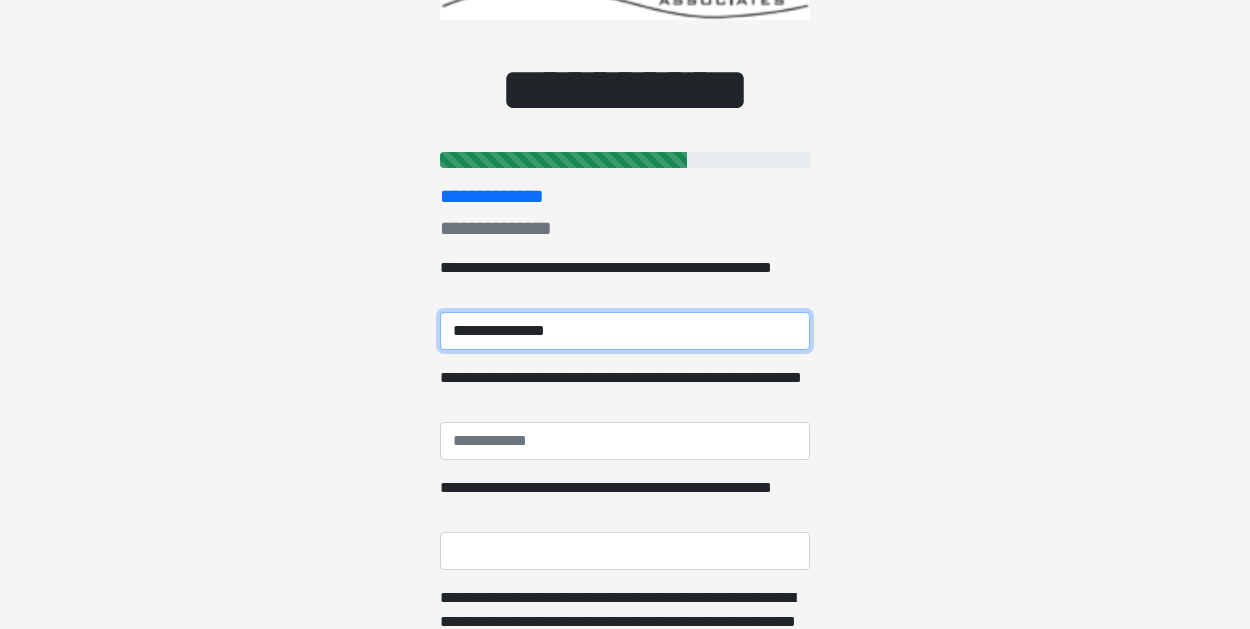 scroll, scrollTop: 121, scrollLeft: 0, axis: vertical 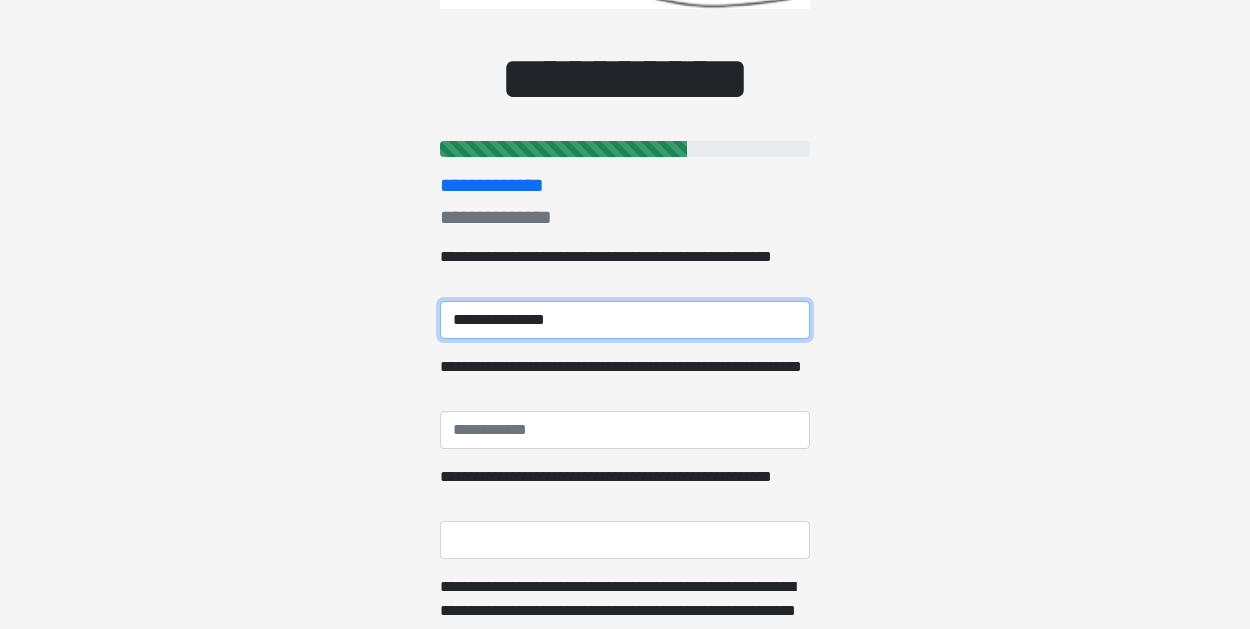 type on "**********" 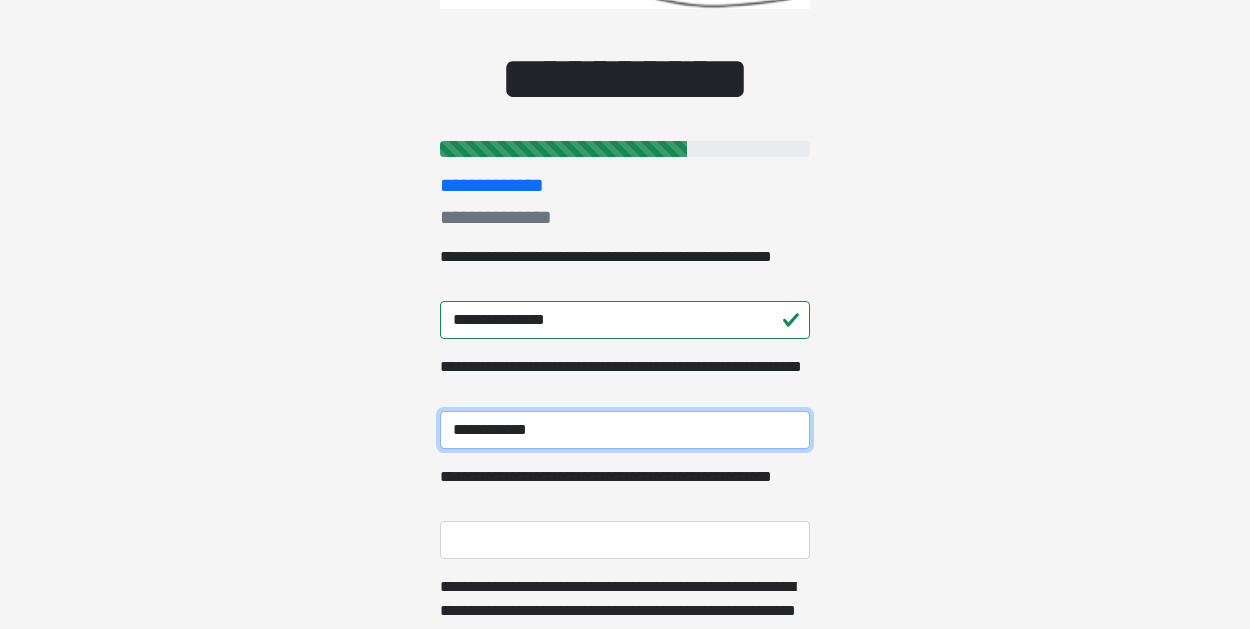 scroll, scrollTop: 263, scrollLeft: 0, axis: vertical 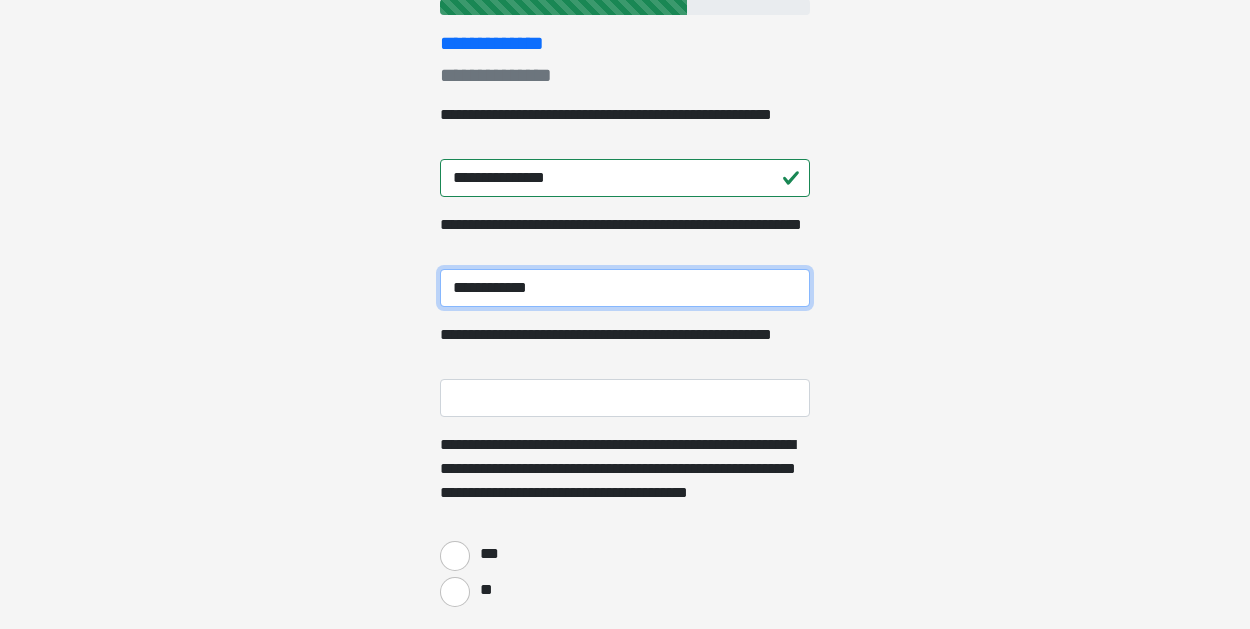 type on "**********" 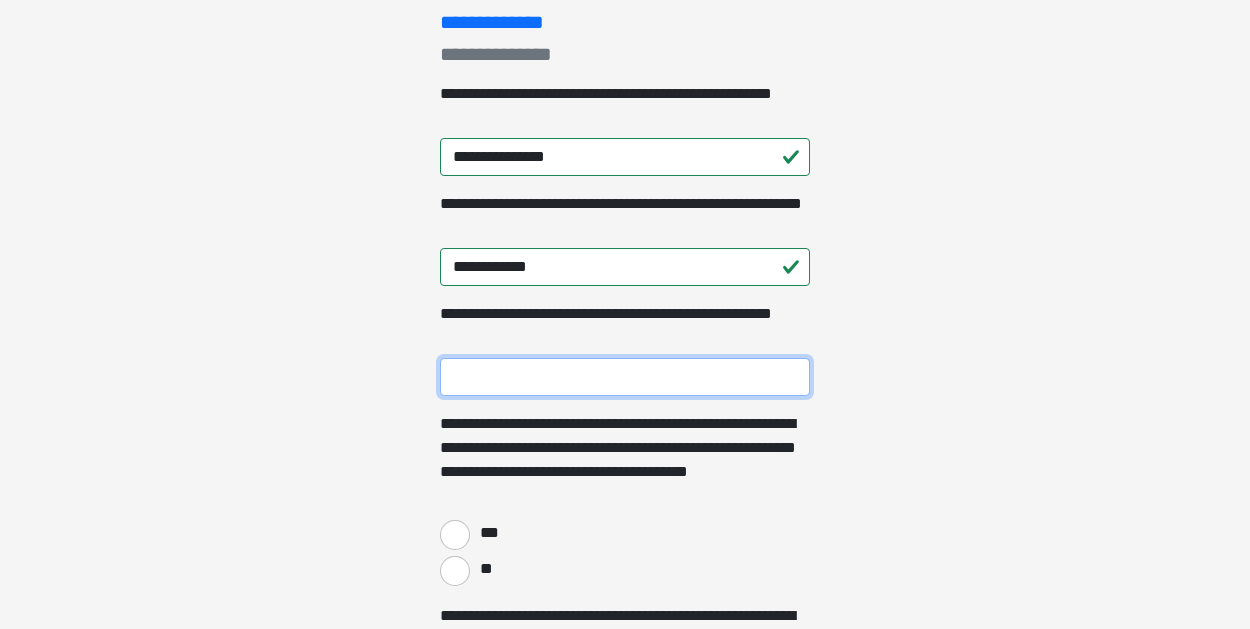 scroll, scrollTop: 284, scrollLeft: 0, axis: vertical 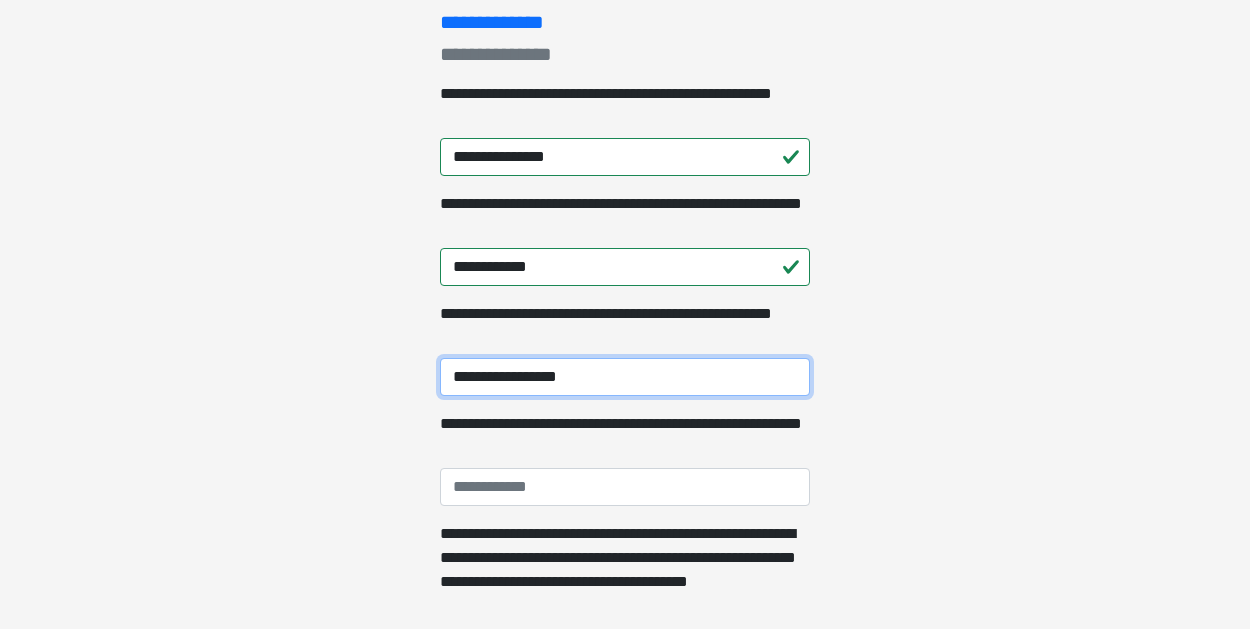 type on "**********" 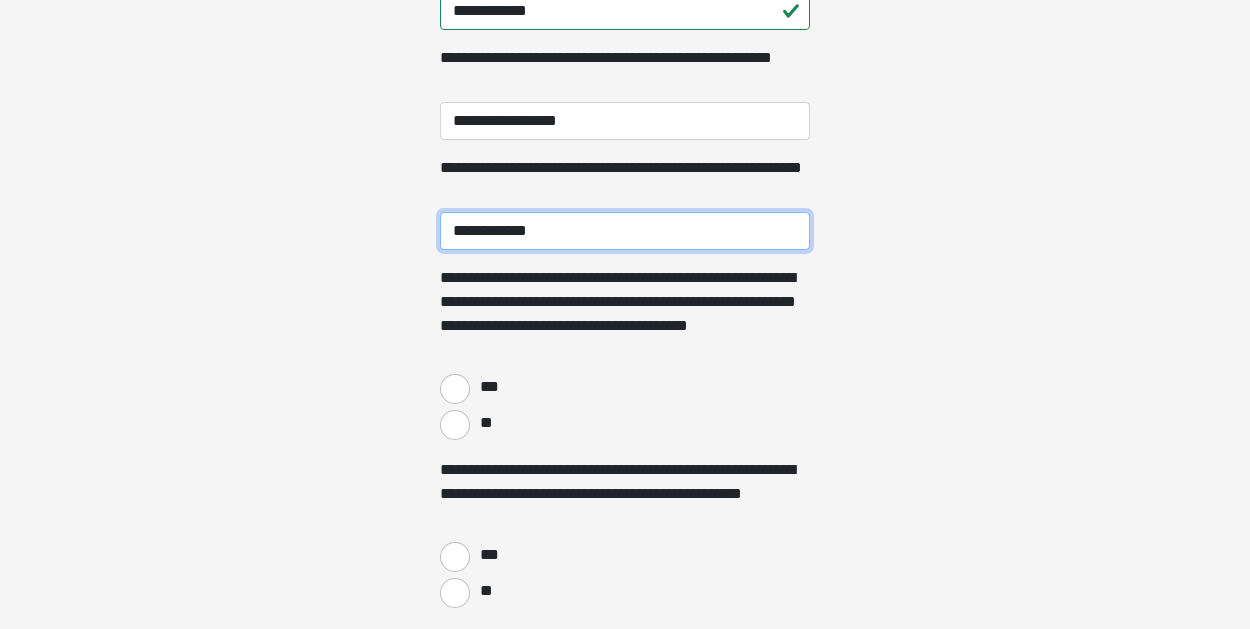 scroll, scrollTop: 546, scrollLeft: 0, axis: vertical 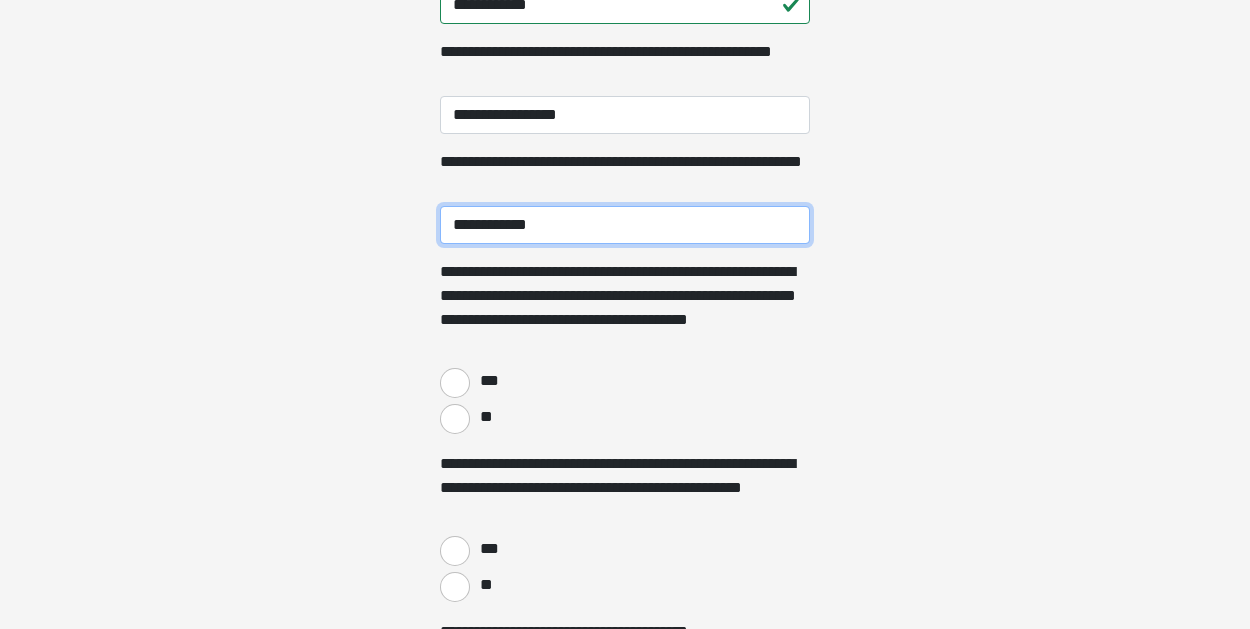 type on "**********" 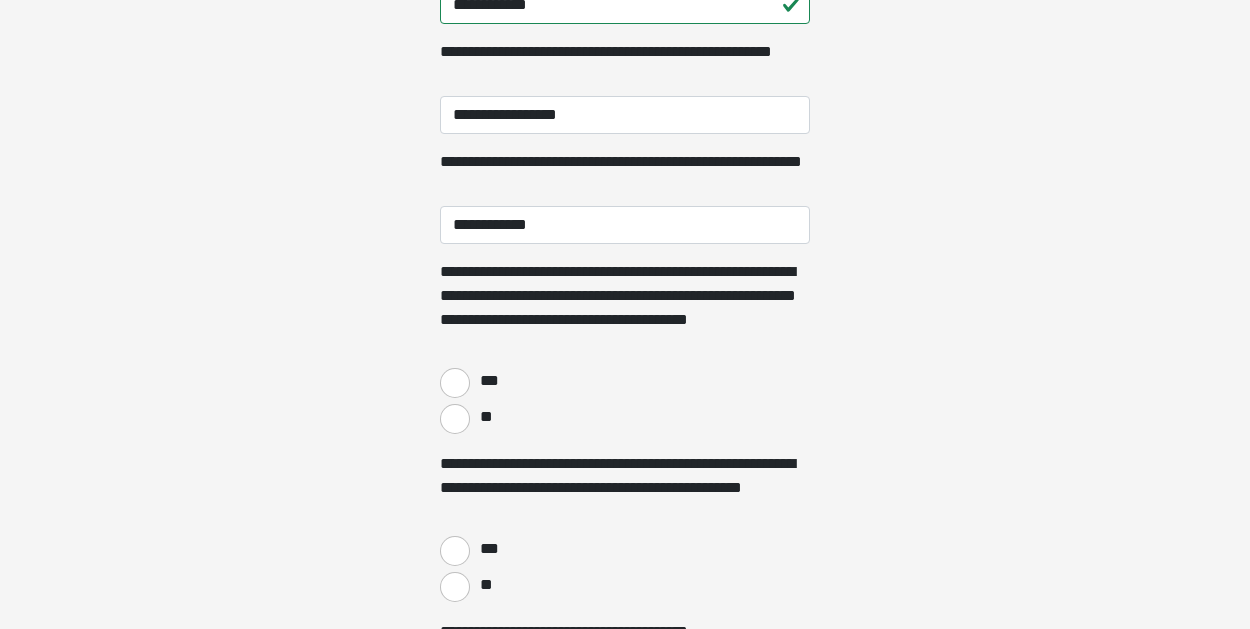 click on "**" at bounding box center (455, 419) 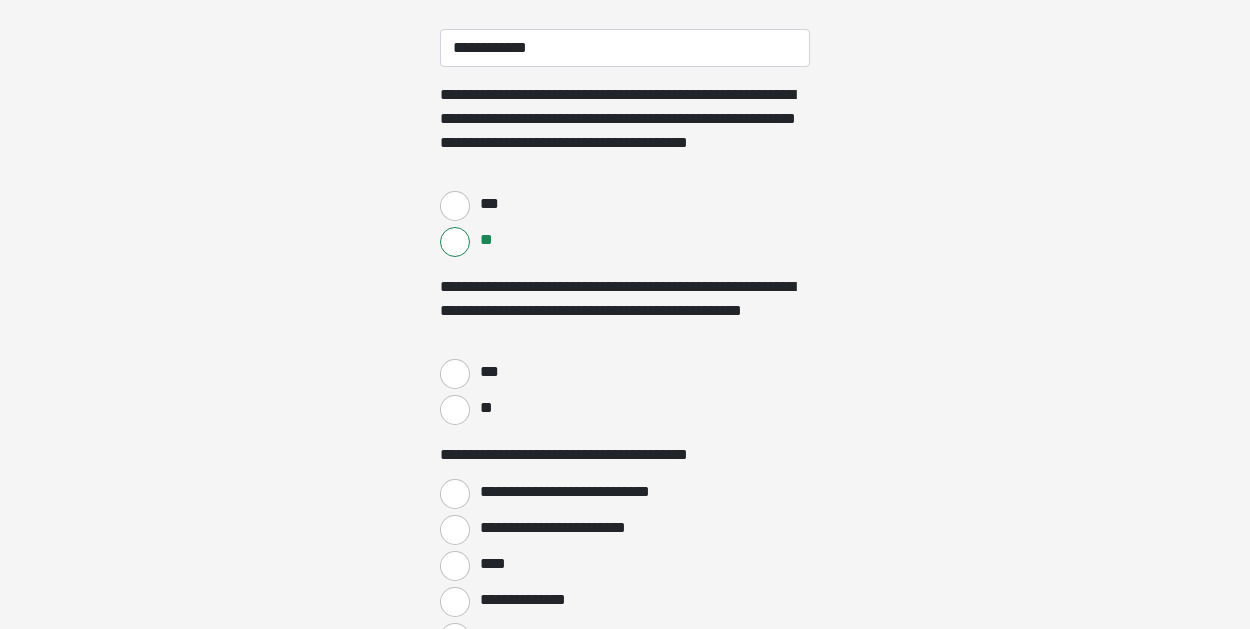 scroll, scrollTop: 727, scrollLeft: 0, axis: vertical 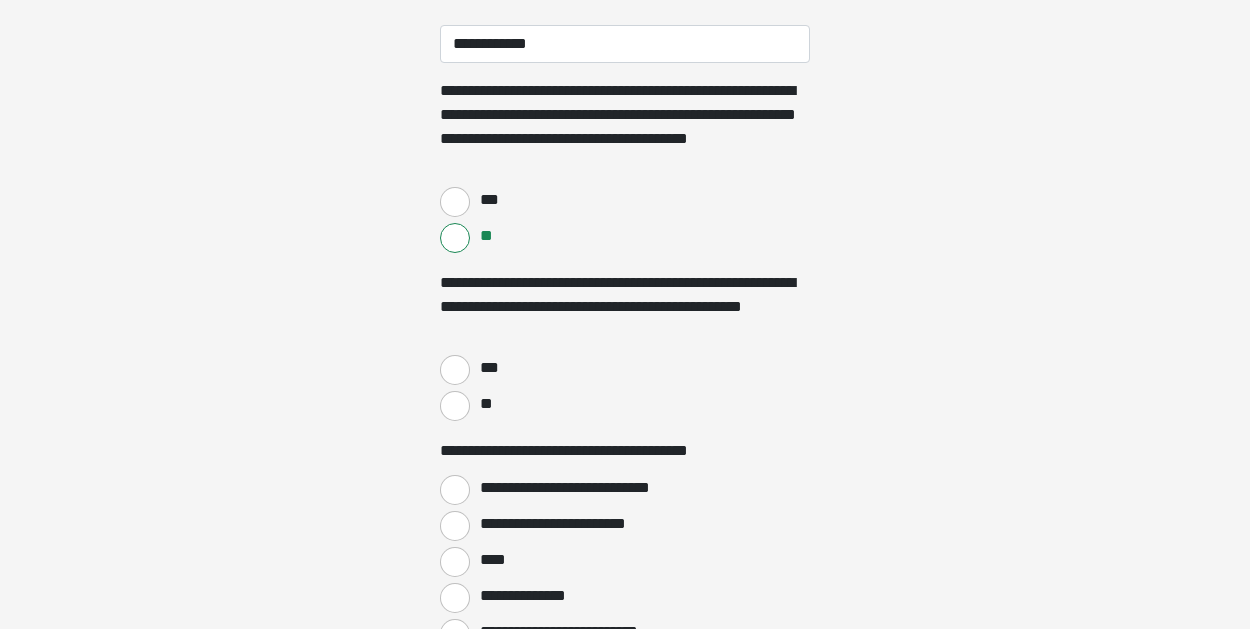 click on "***" at bounding box center [455, 370] 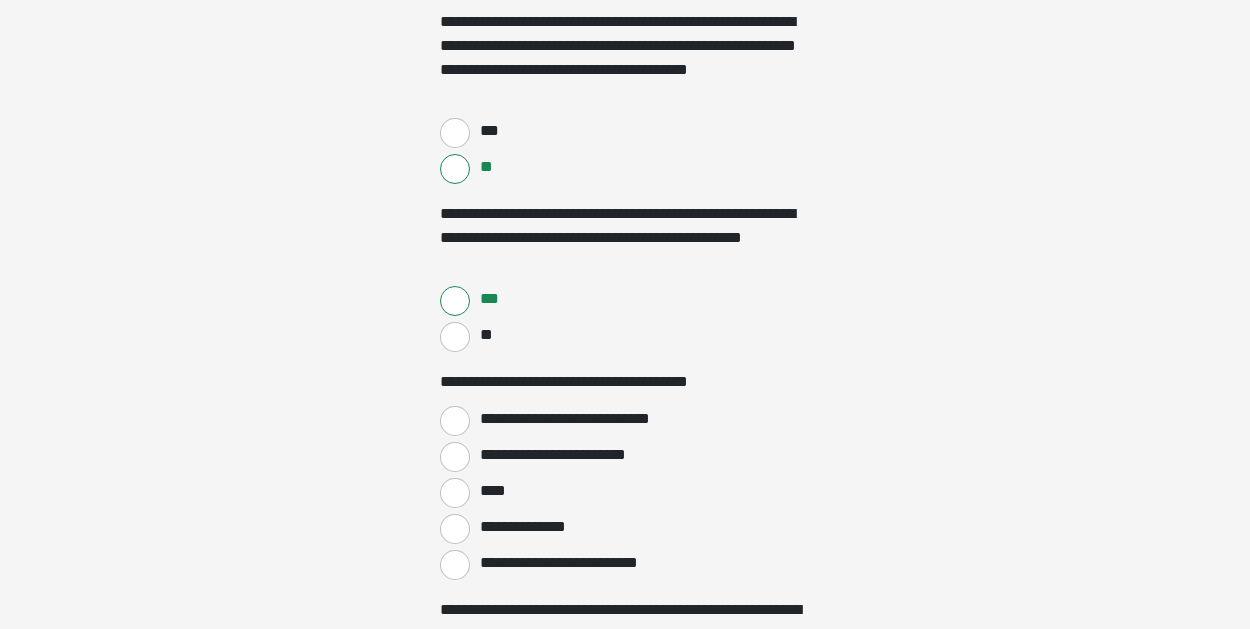 scroll, scrollTop: 870, scrollLeft: 0, axis: vertical 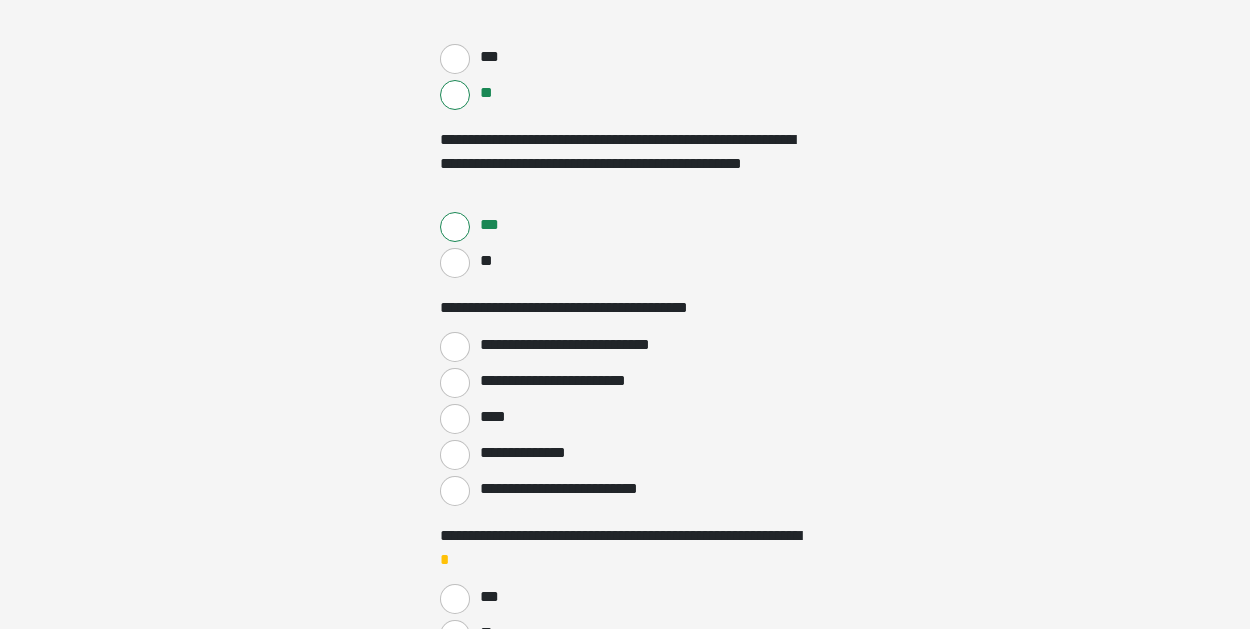 click on "**********" at bounding box center [455, 347] 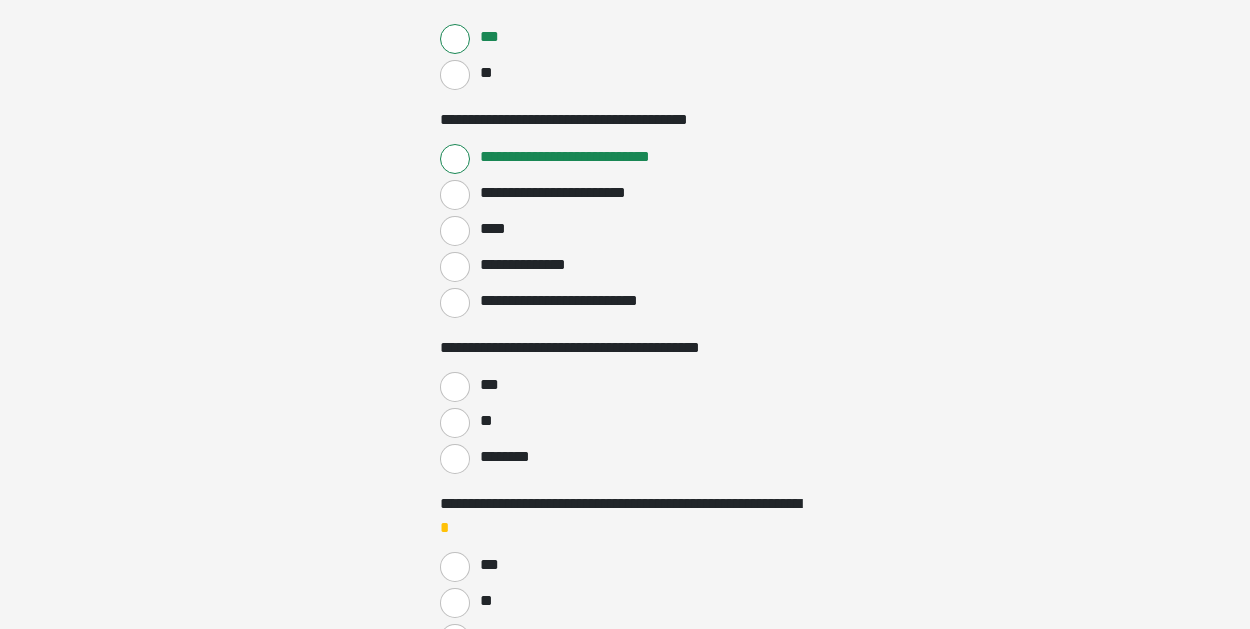 scroll, scrollTop: 1060, scrollLeft: 0, axis: vertical 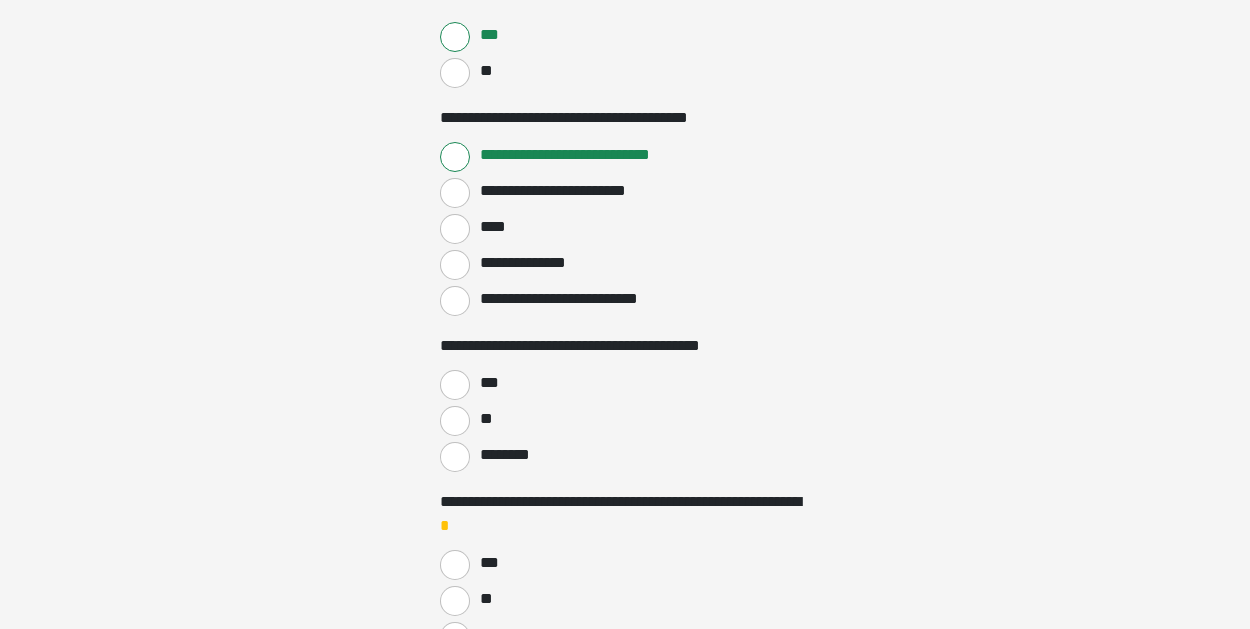 click on "***" at bounding box center [455, 385] 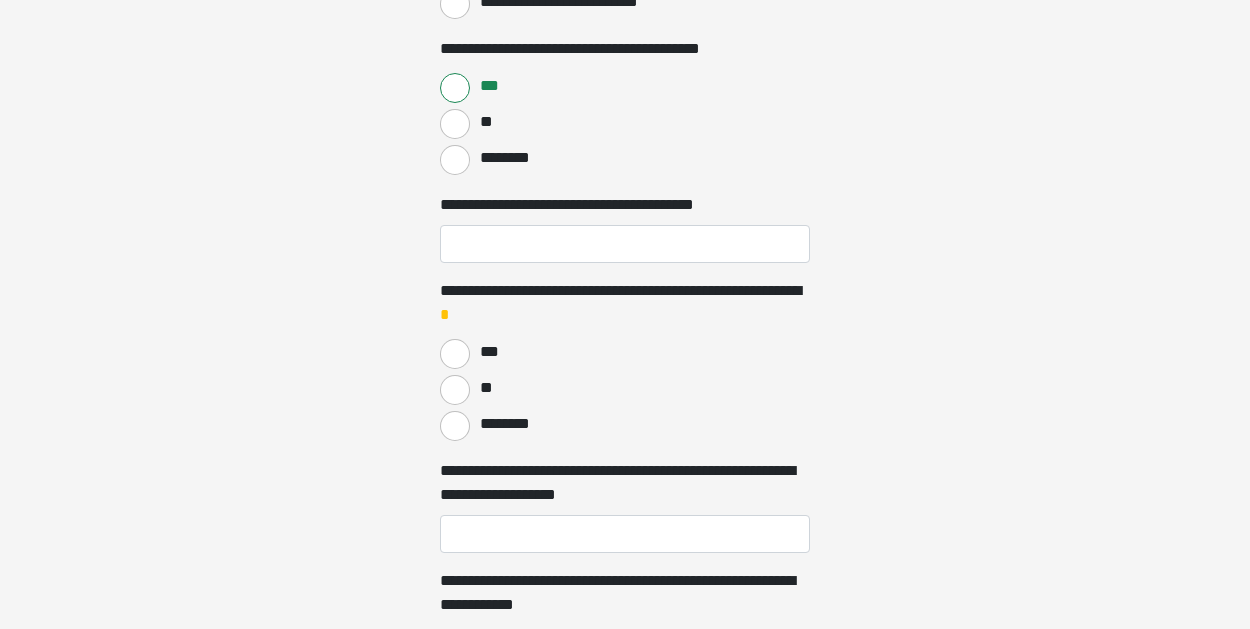scroll, scrollTop: 1358, scrollLeft: 0, axis: vertical 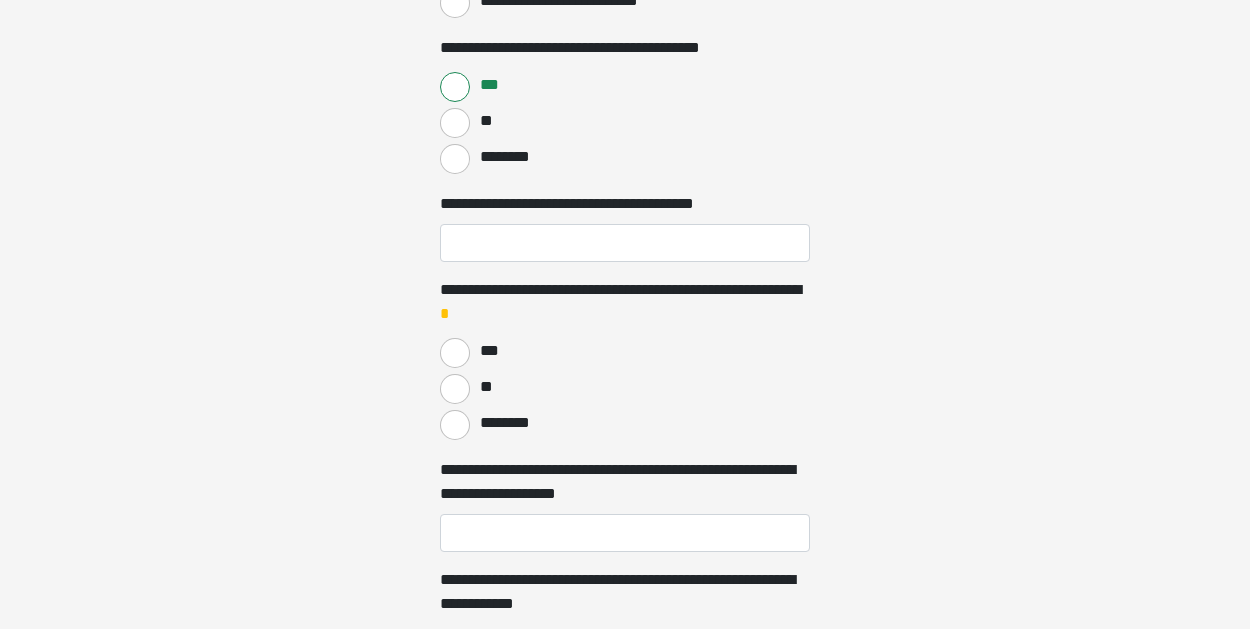 click on "**" at bounding box center [455, 389] 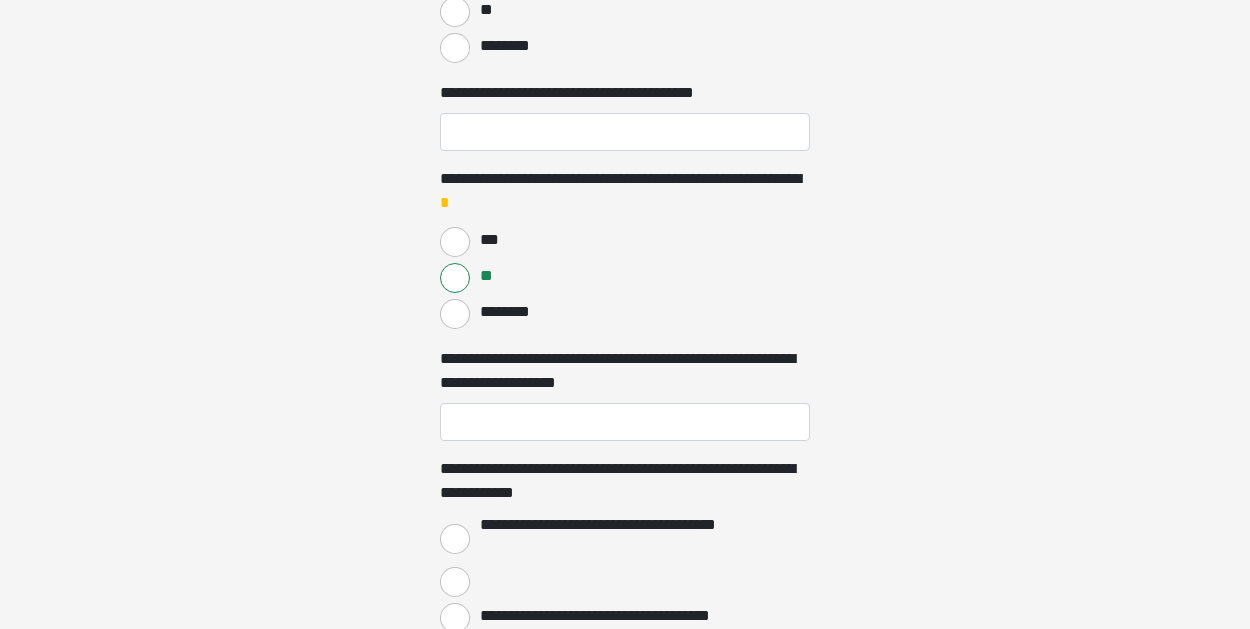 scroll, scrollTop: 1480, scrollLeft: 0, axis: vertical 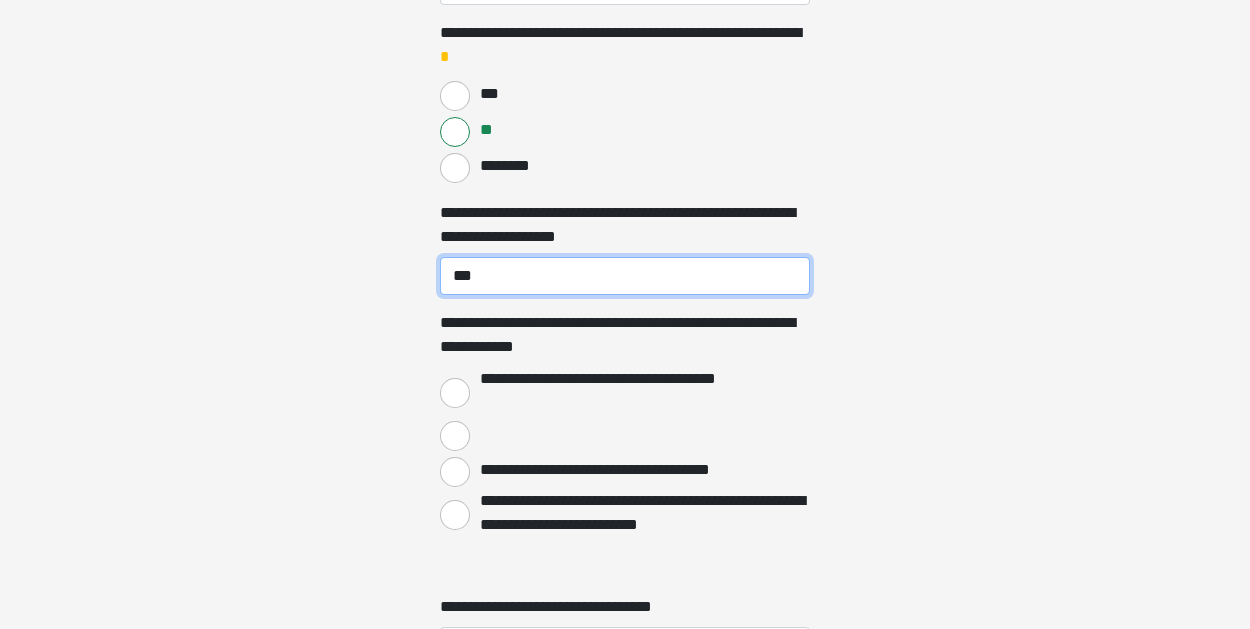 type on "***" 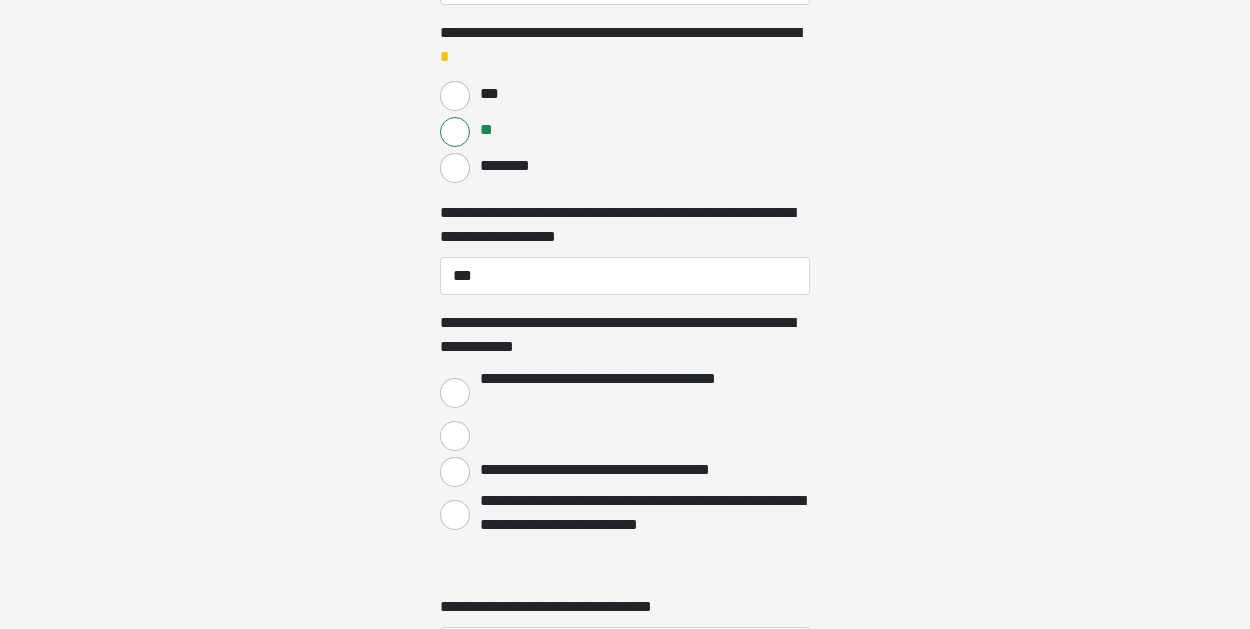 click on "**********" at bounding box center (455, 393) 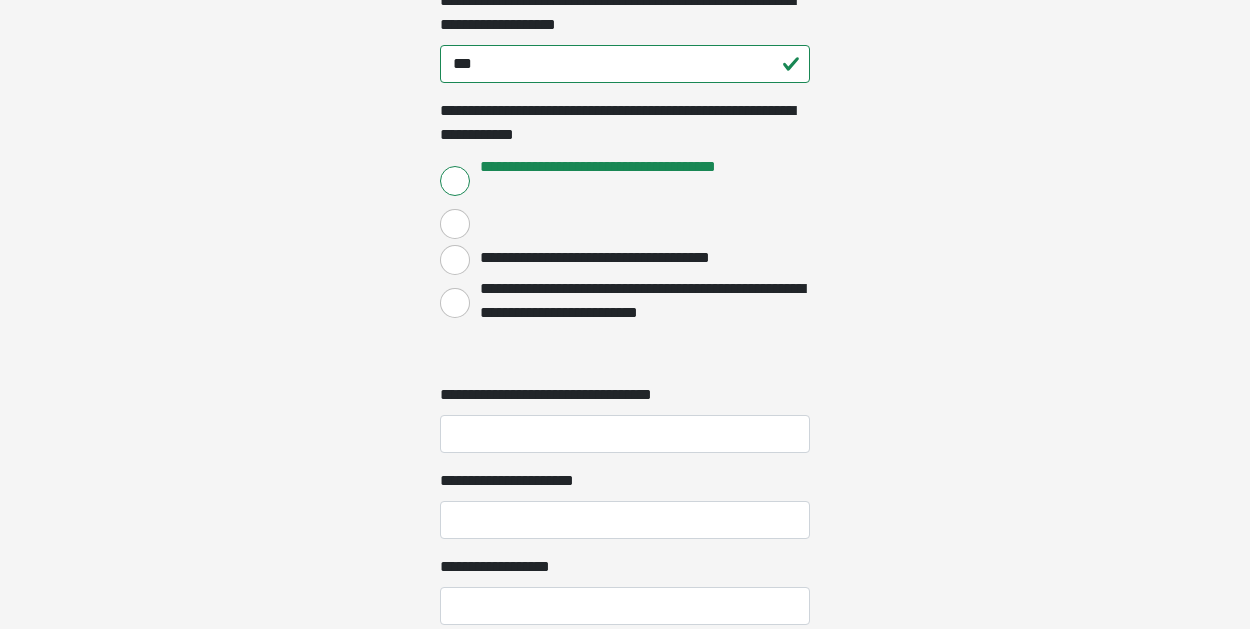 scroll, scrollTop: 1839, scrollLeft: 0, axis: vertical 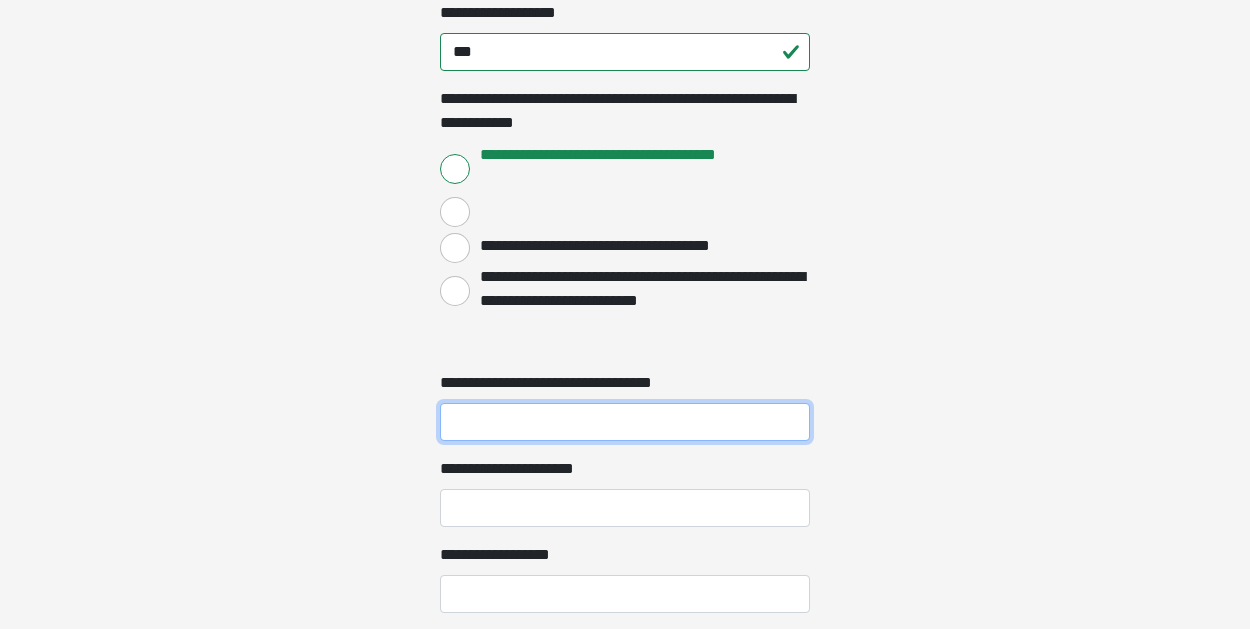 click on "**********" at bounding box center (625, 422) 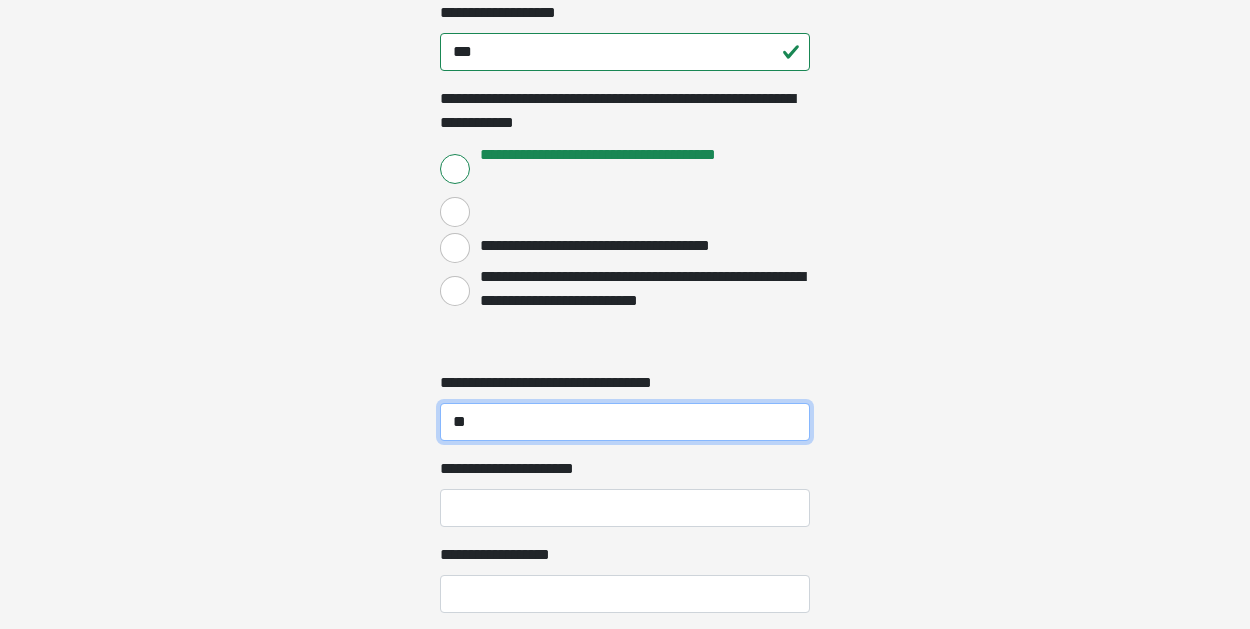 type on "**" 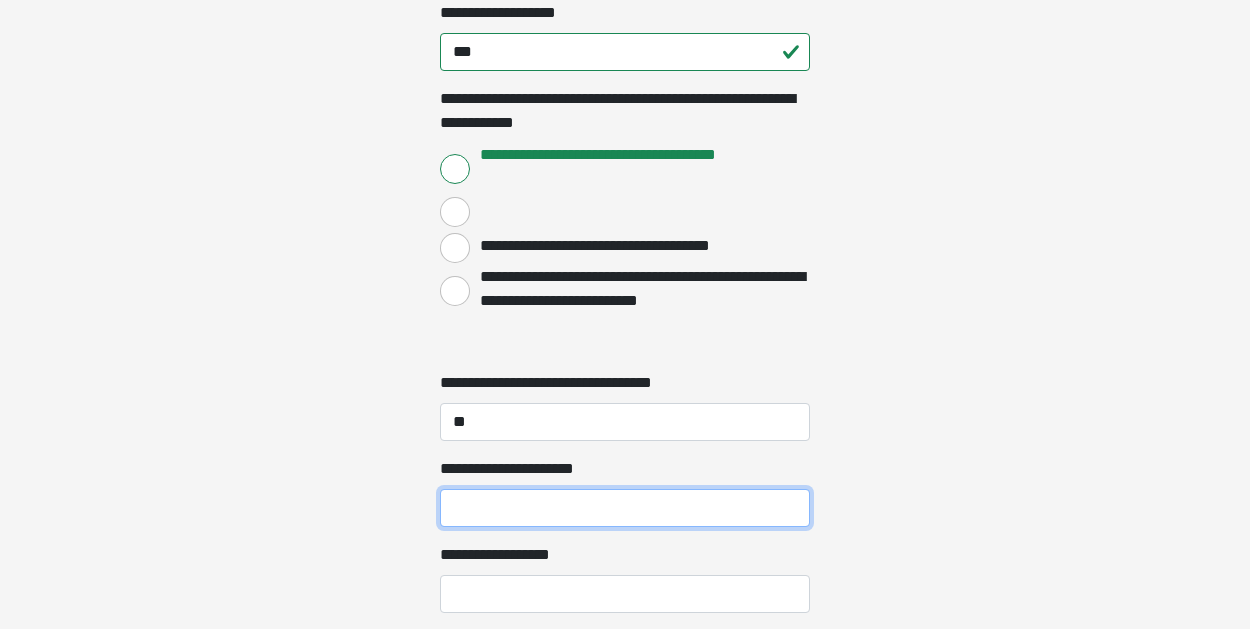 click on "**********" at bounding box center [625, 508] 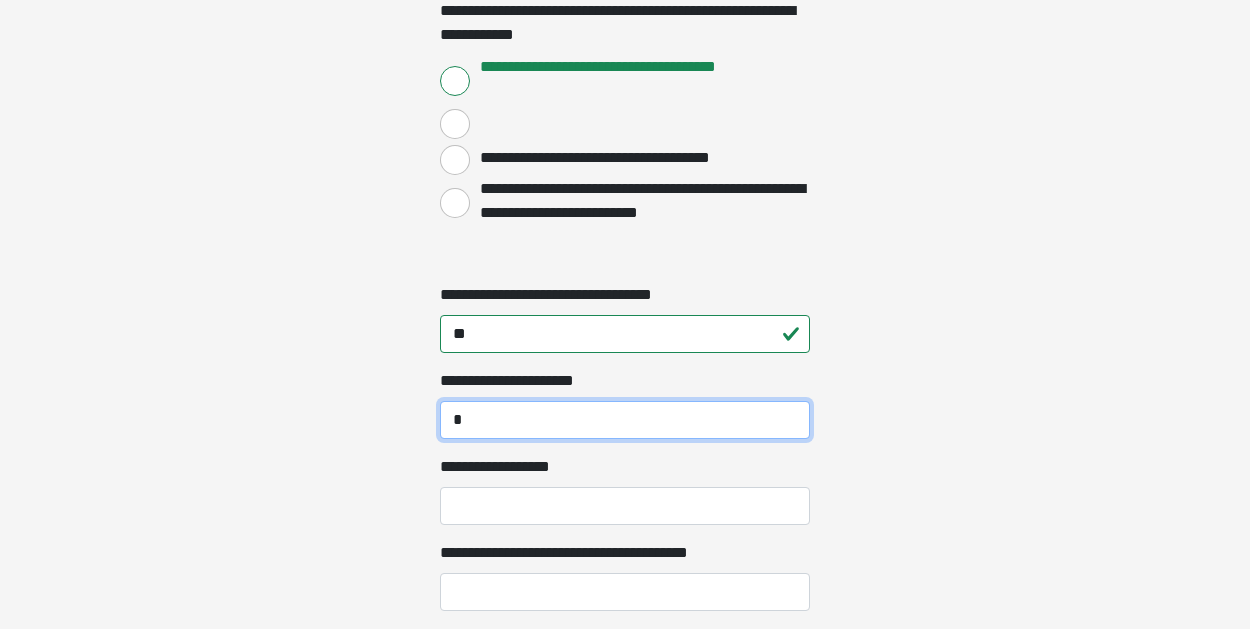 scroll, scrollTop: 1933, scrollLeft: 0, axis: vertical 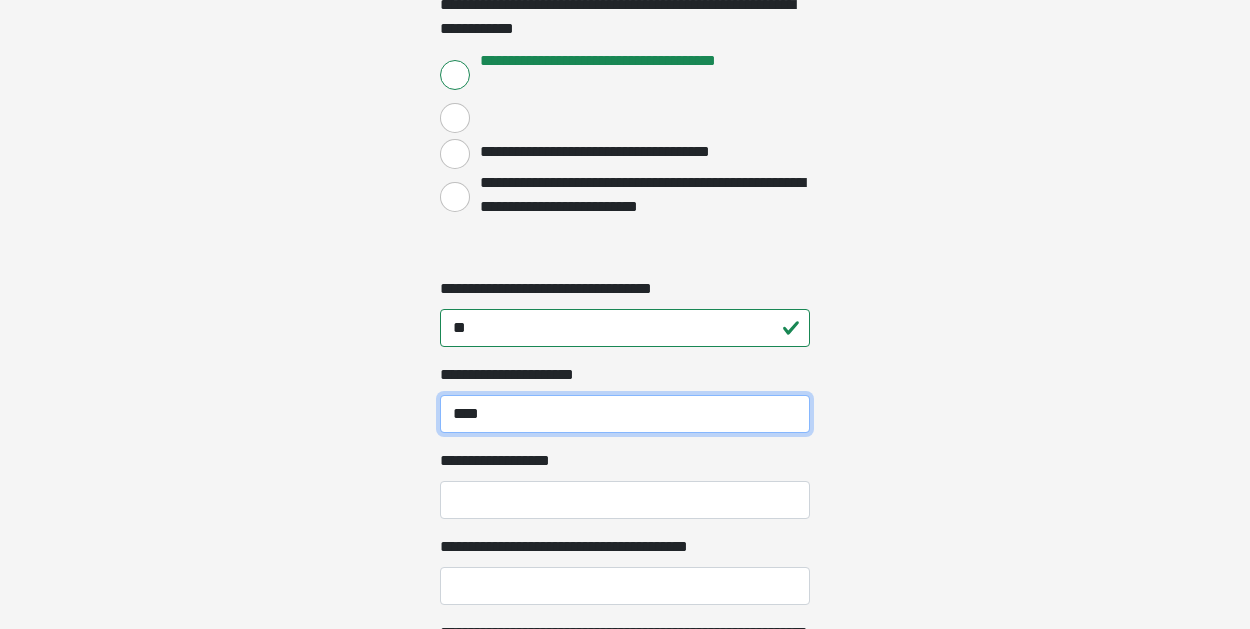 type on "****" 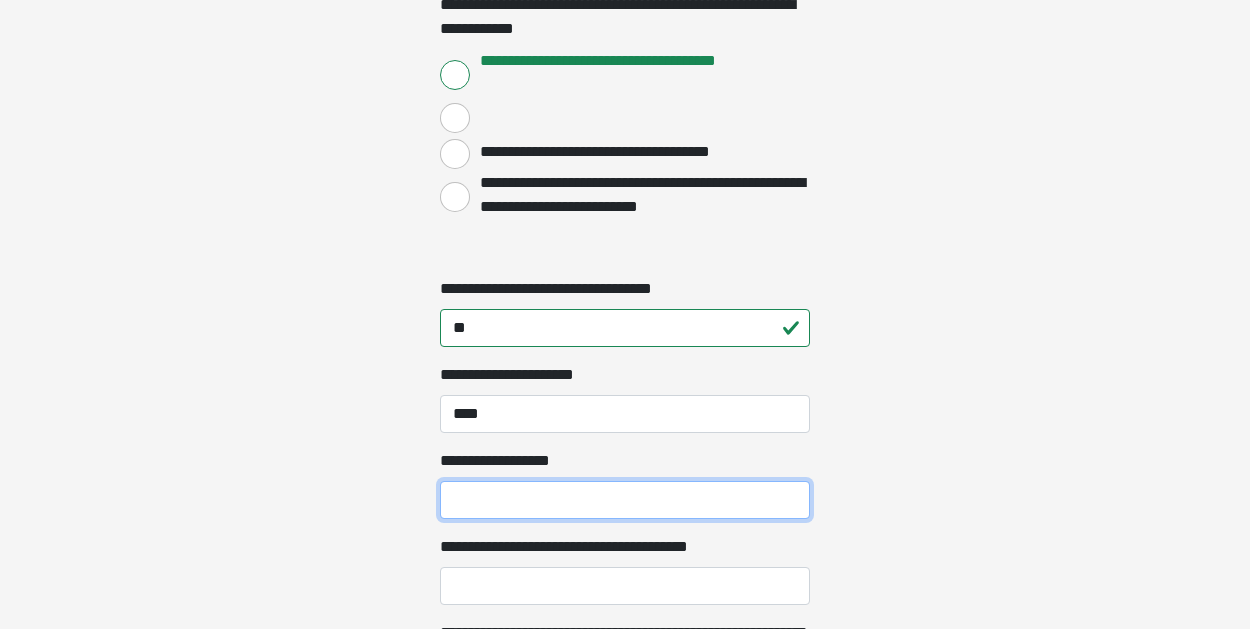 click on "**********" at bounding box center [625, 500] 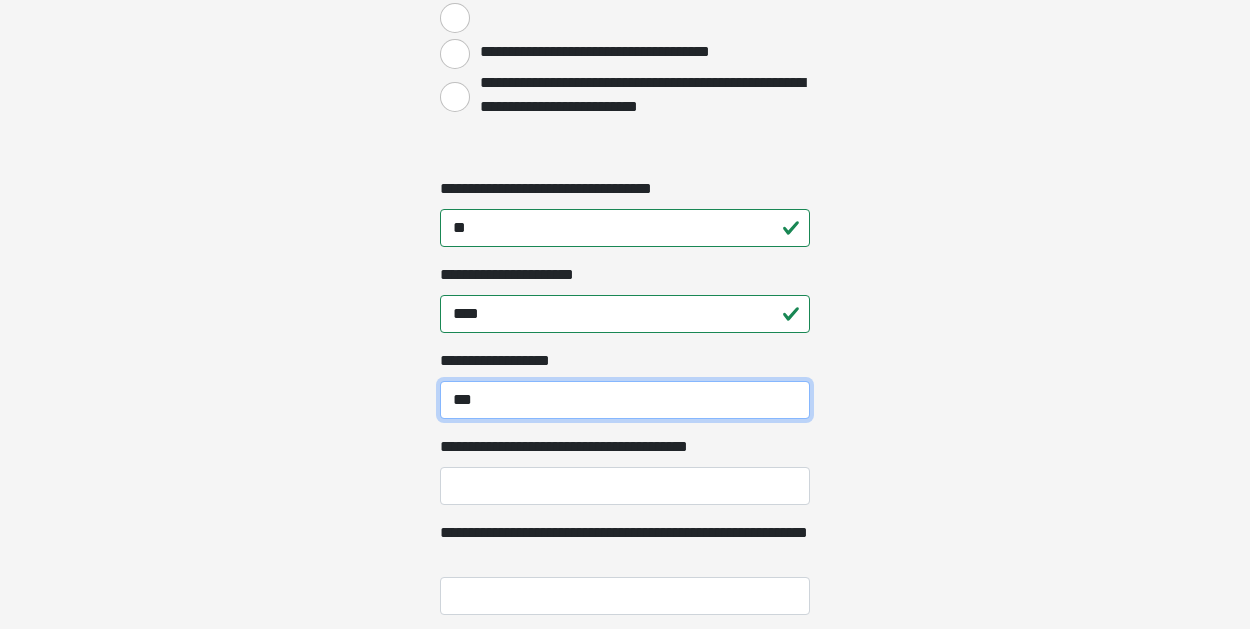 scroll, scrollTop: 2086, scrollLeft: 0, axis: vertical 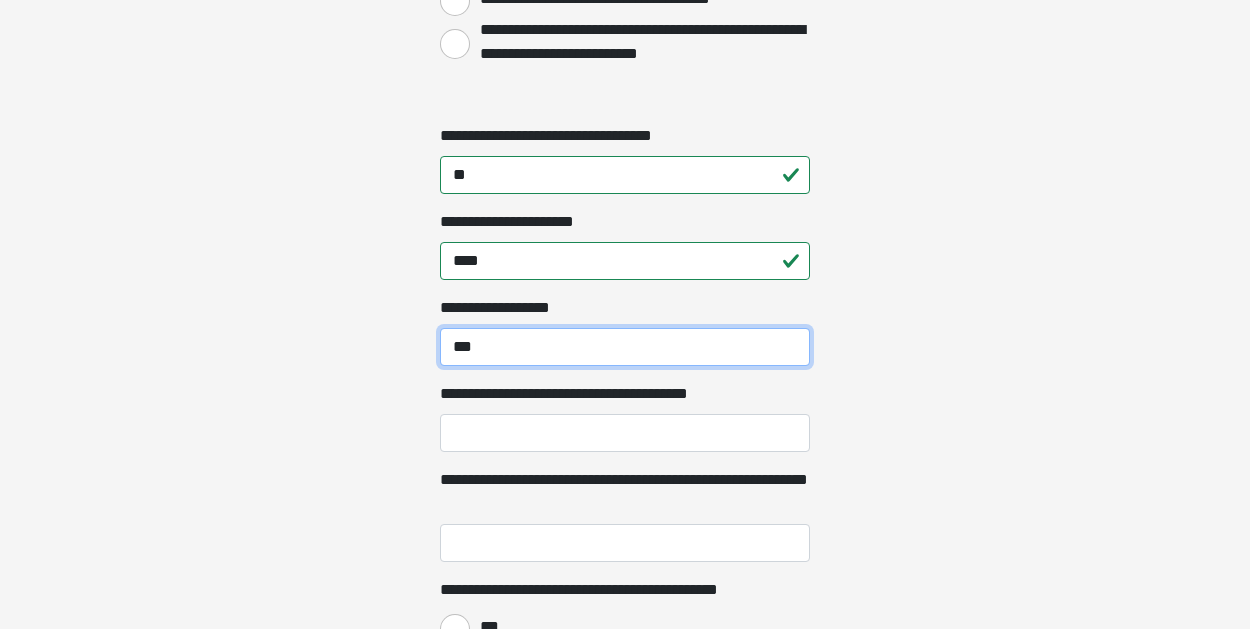 type on "***" 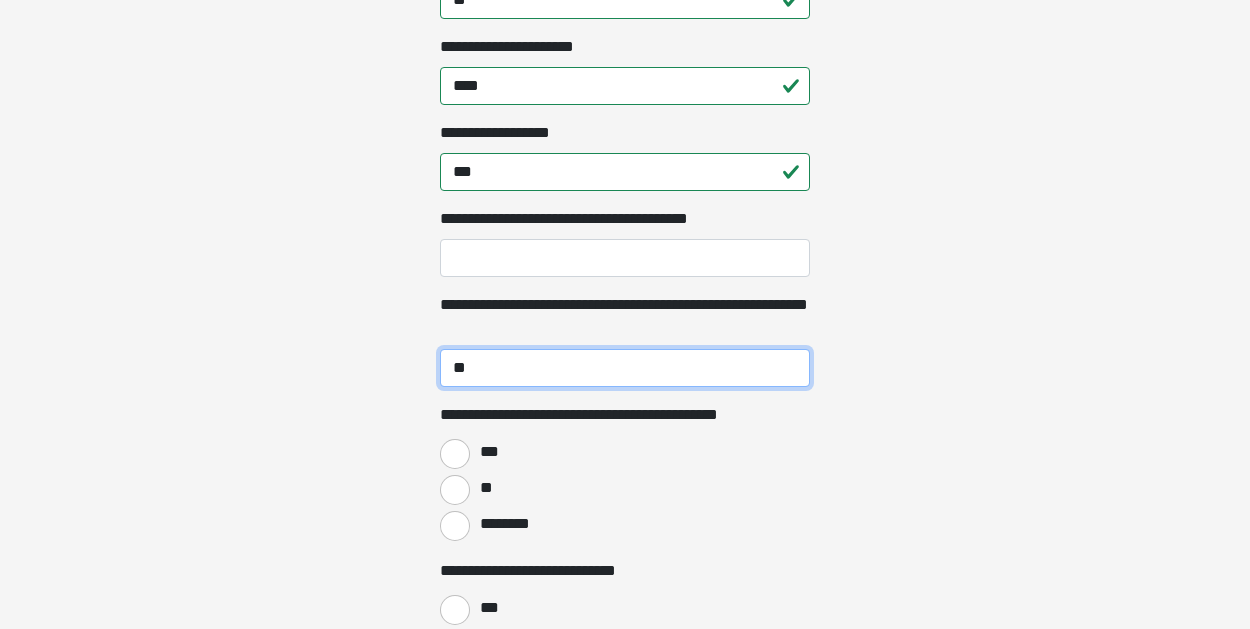 scroll, scrollTop: 2262, scrollLeft: 0, axis: vertical 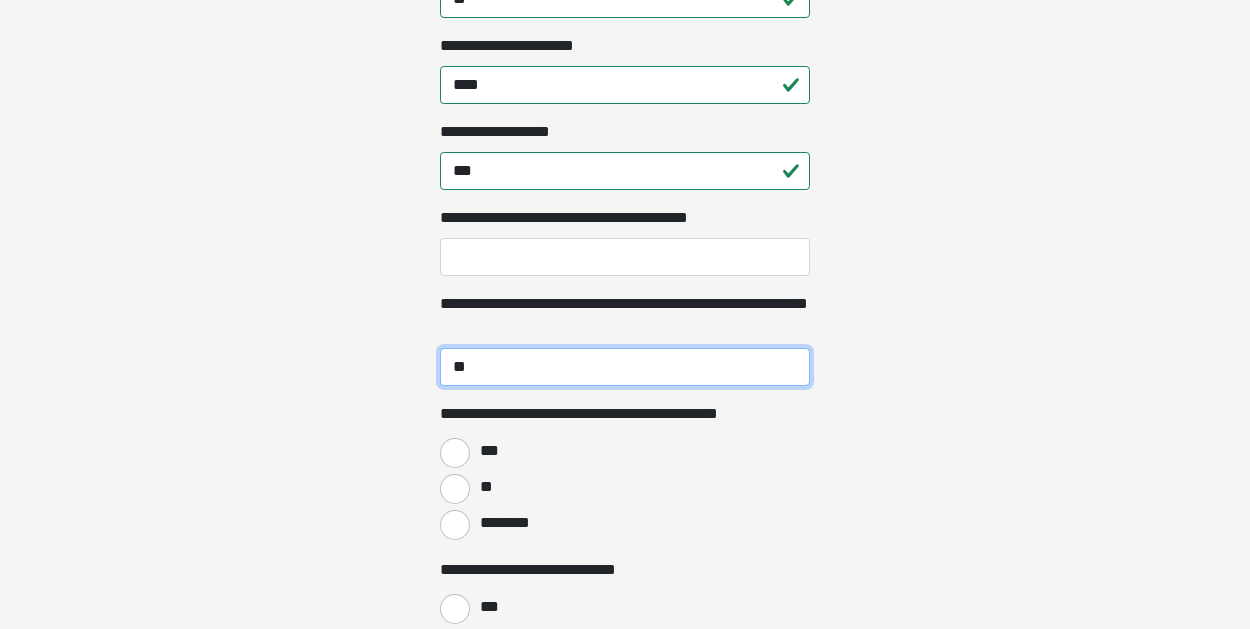 type on "**" 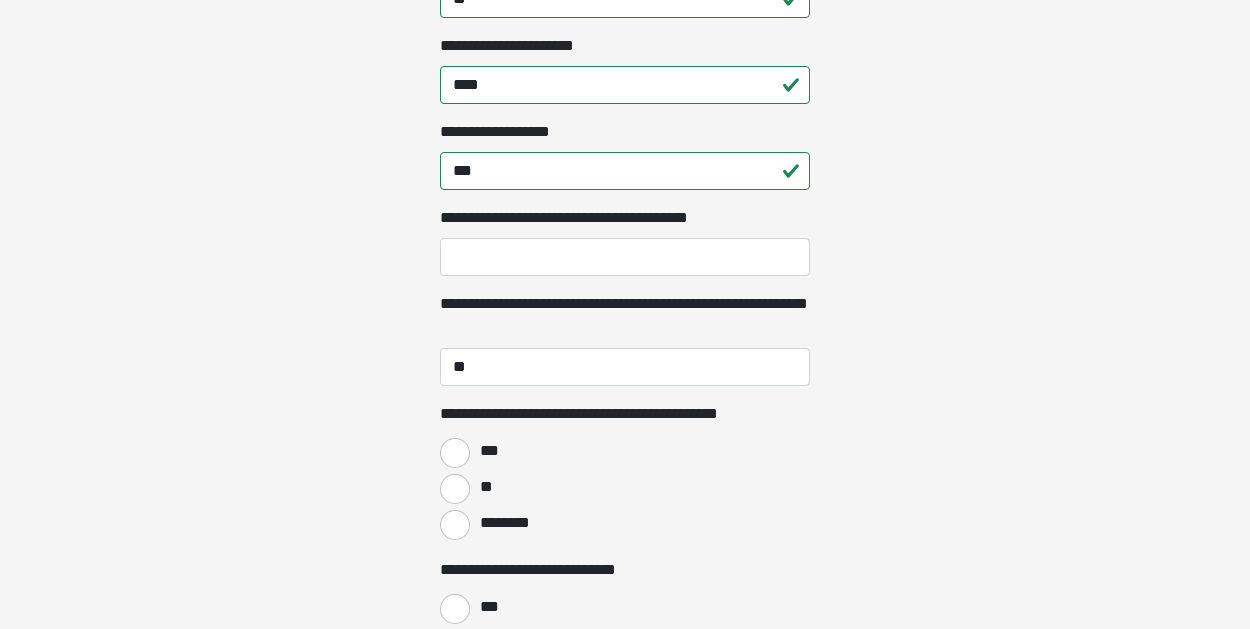 click on "**" at bounding box center [455, 489] 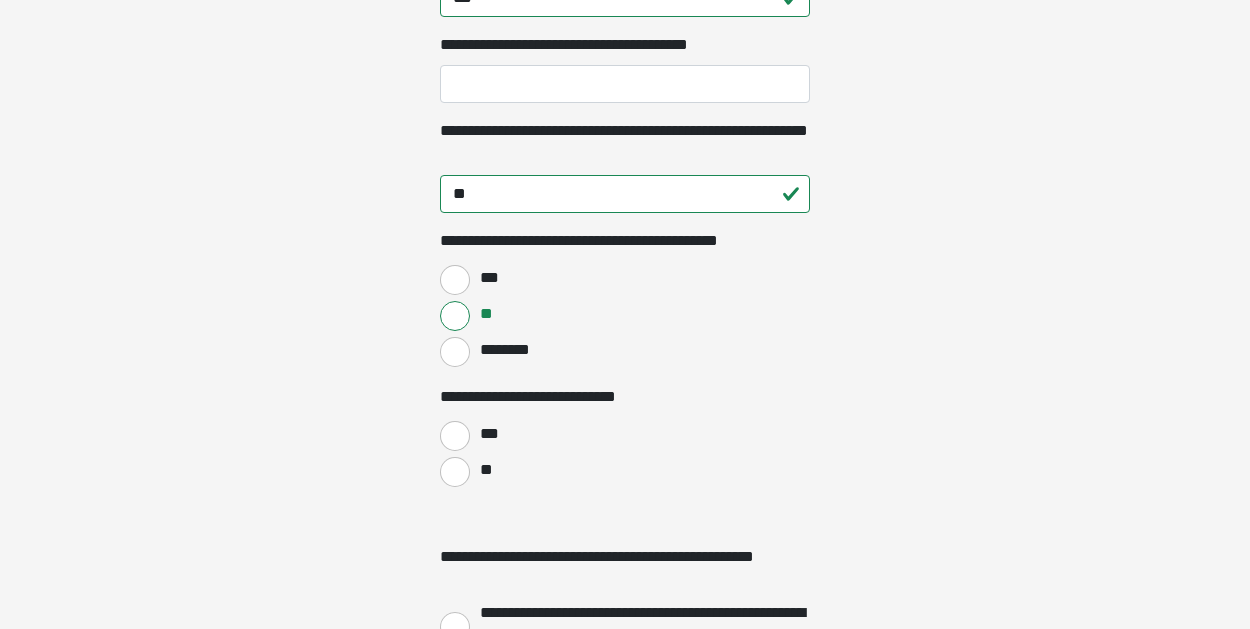 scroll, scrollTop: 2437, scrollLeft: 0, axis: vertical 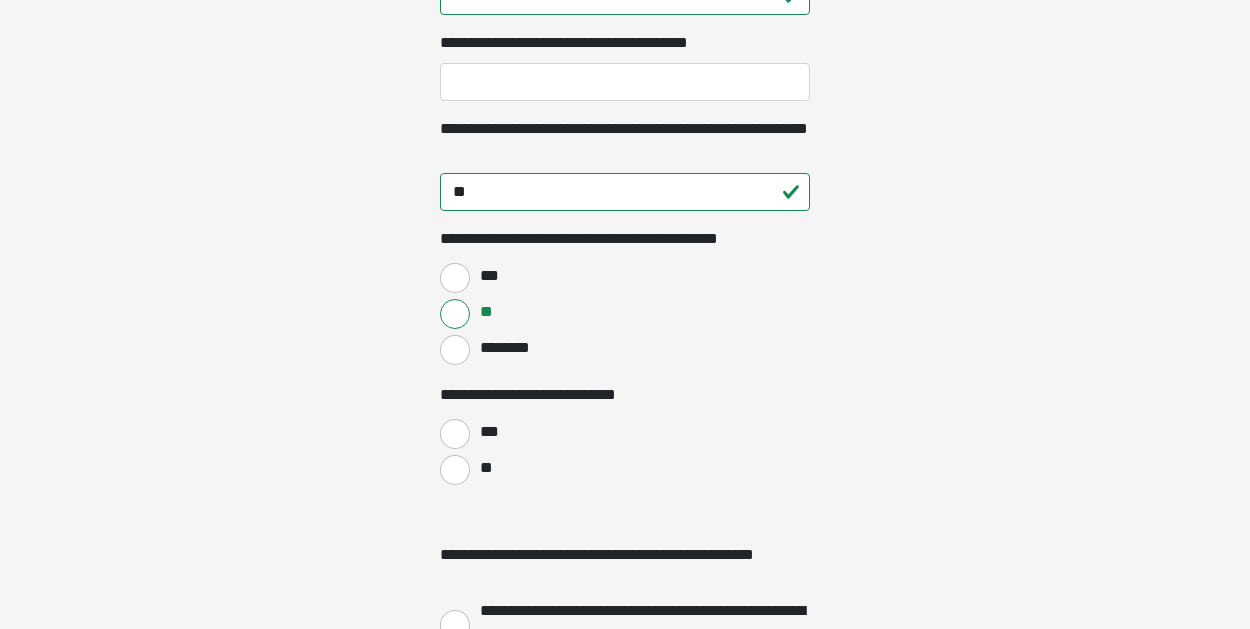 click on "**" at bounding box center (455, 470) 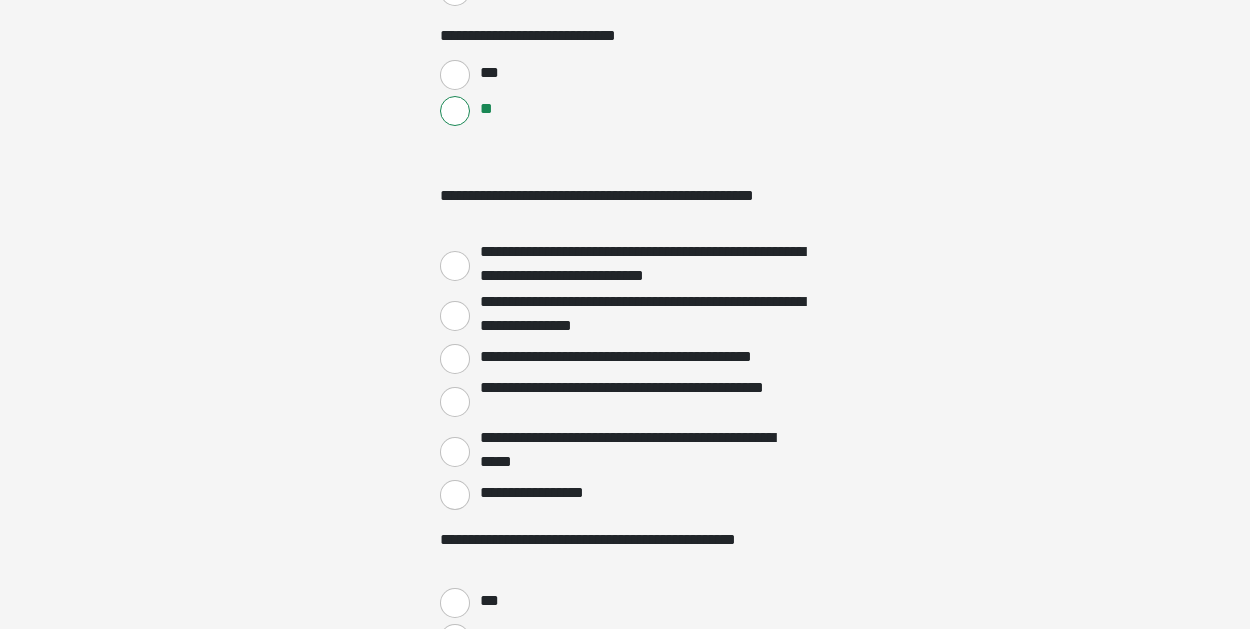 scroll, scrollTop: 2802, scrollLeft: 0, axis: vertical 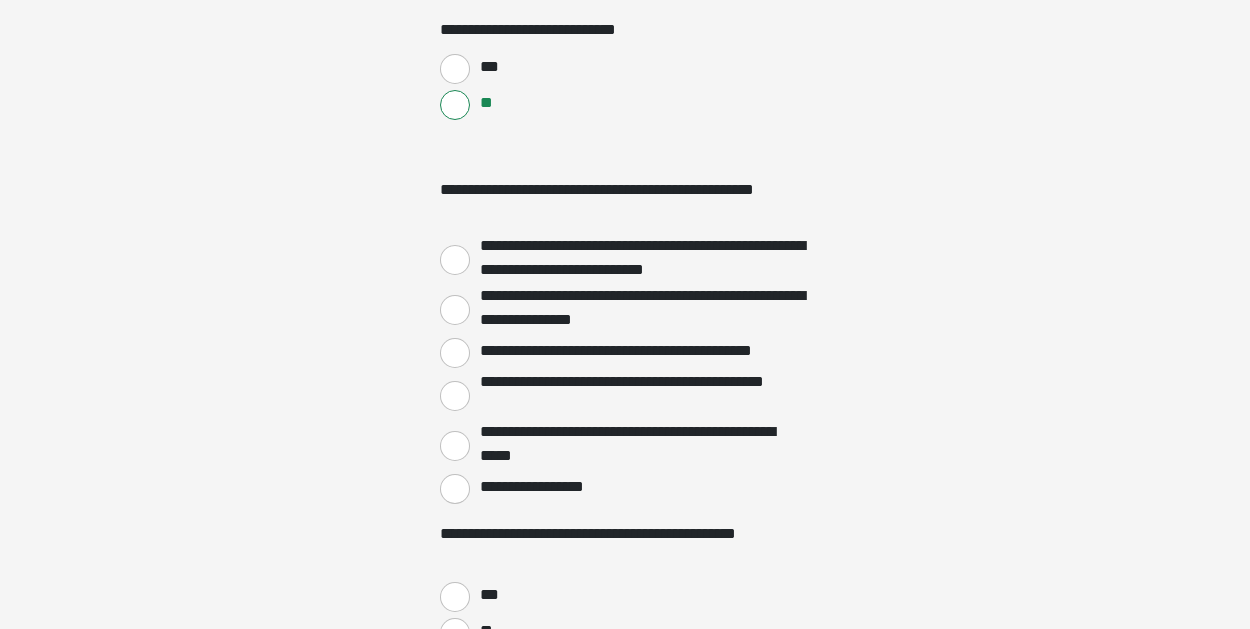 click on "**********" at bounding box center [455, 489] 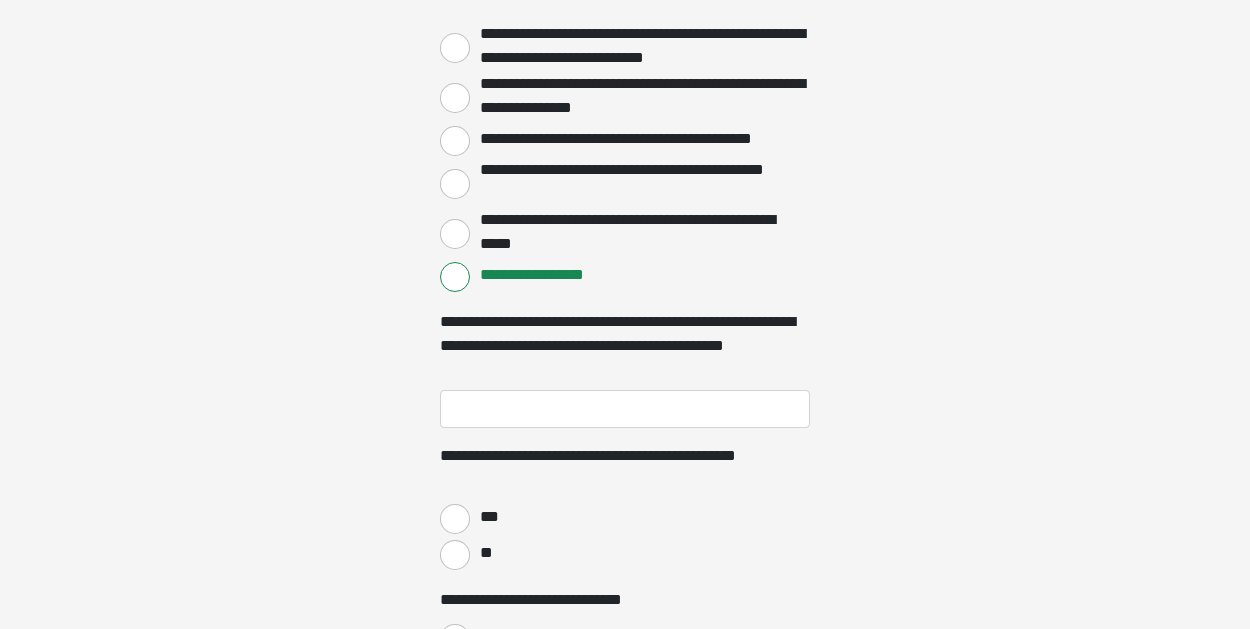 scroll, scrollTop: 3017, scrollLeft: 0, axis: vertical 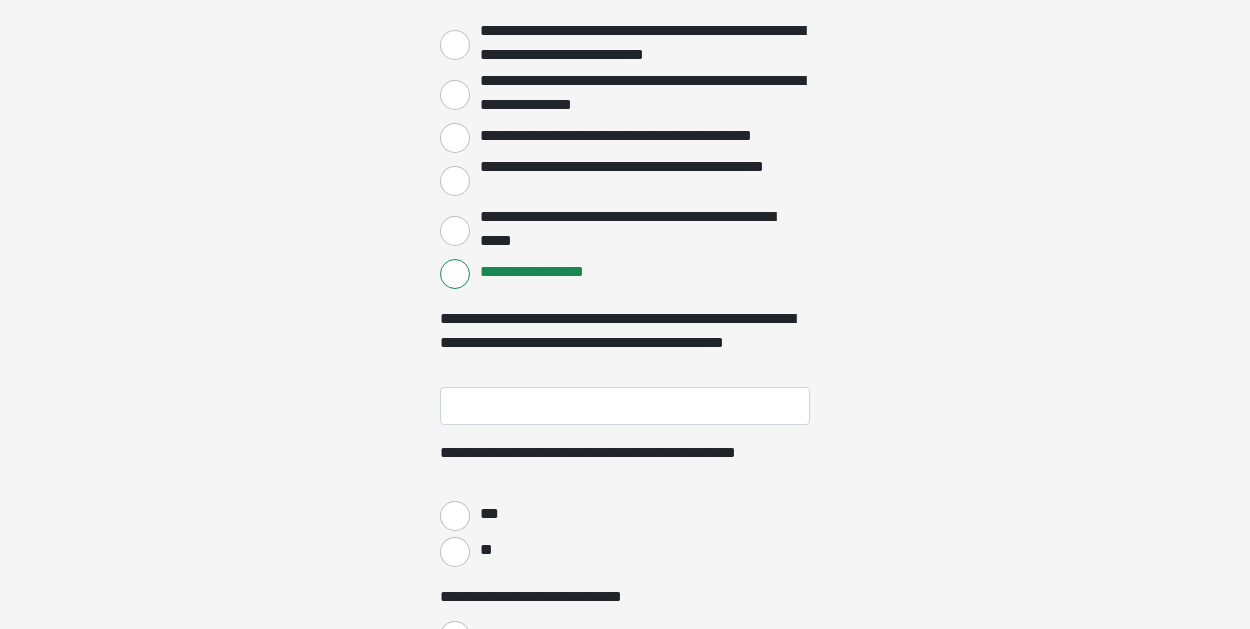 click on "***" at bounding box center (455, 516) 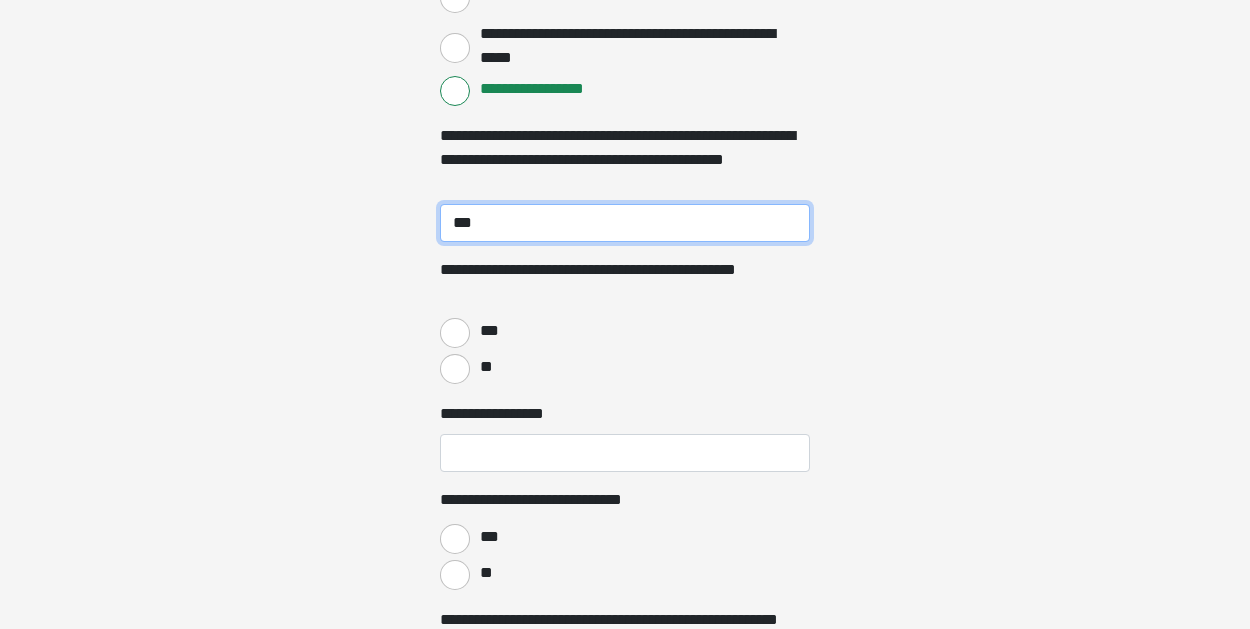 scroll, scrollTop: 3207, scrollLeft: 0, axis: vertical 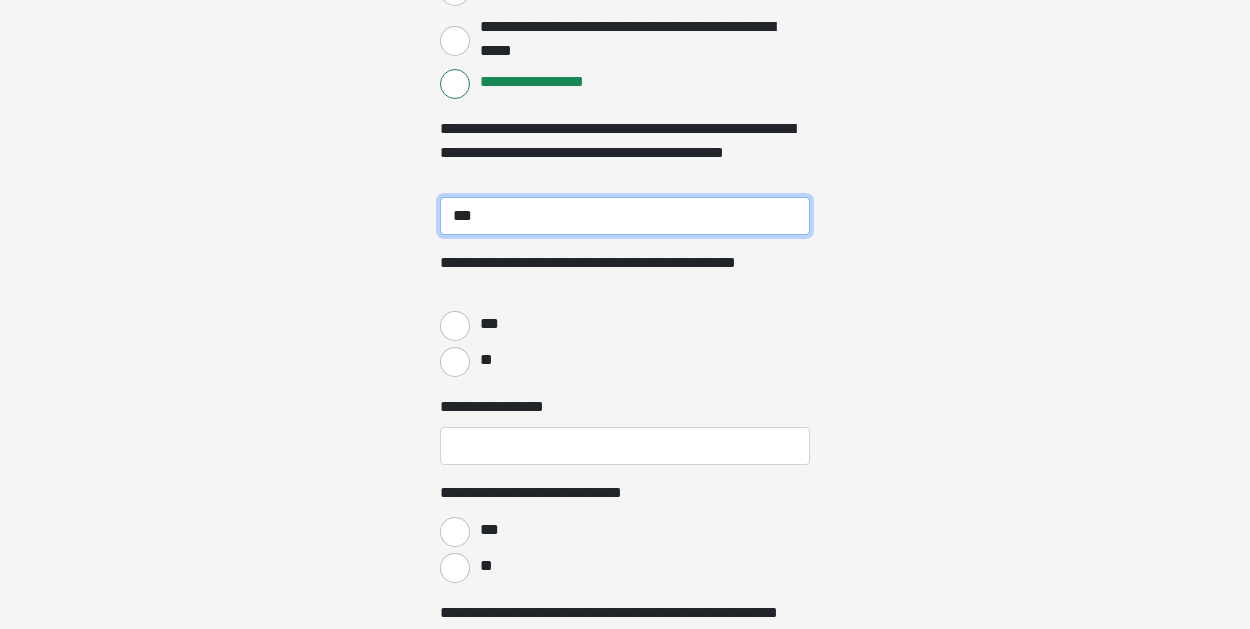 type on "***" 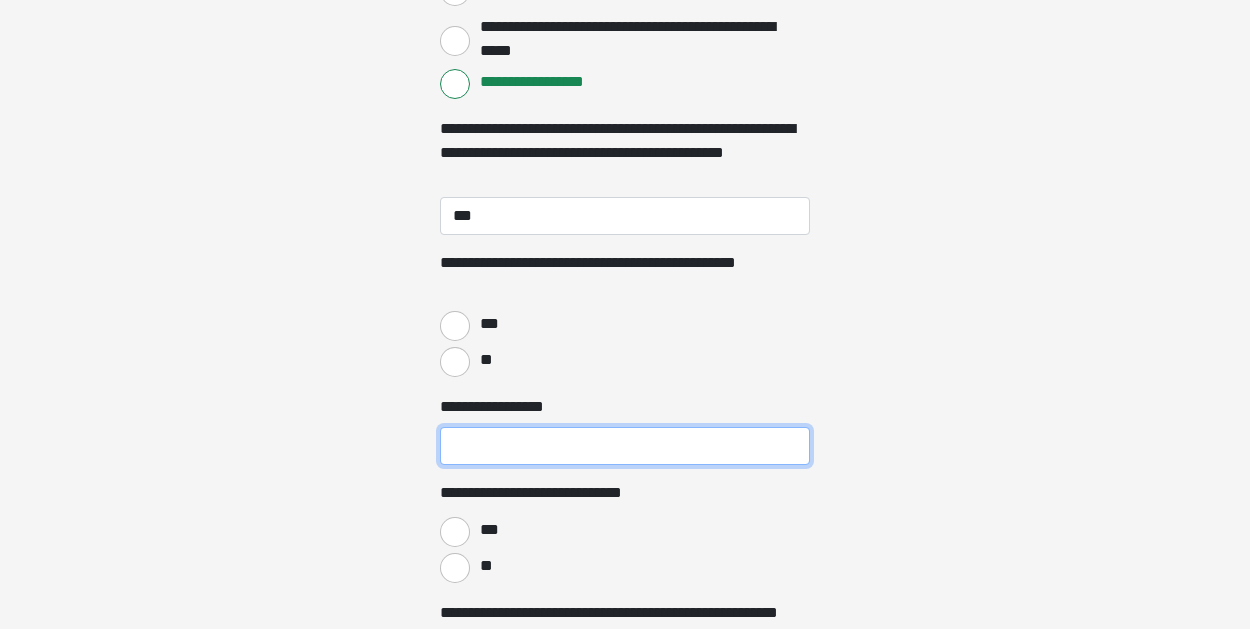 click on "**********" at bounding box center [625, 446] 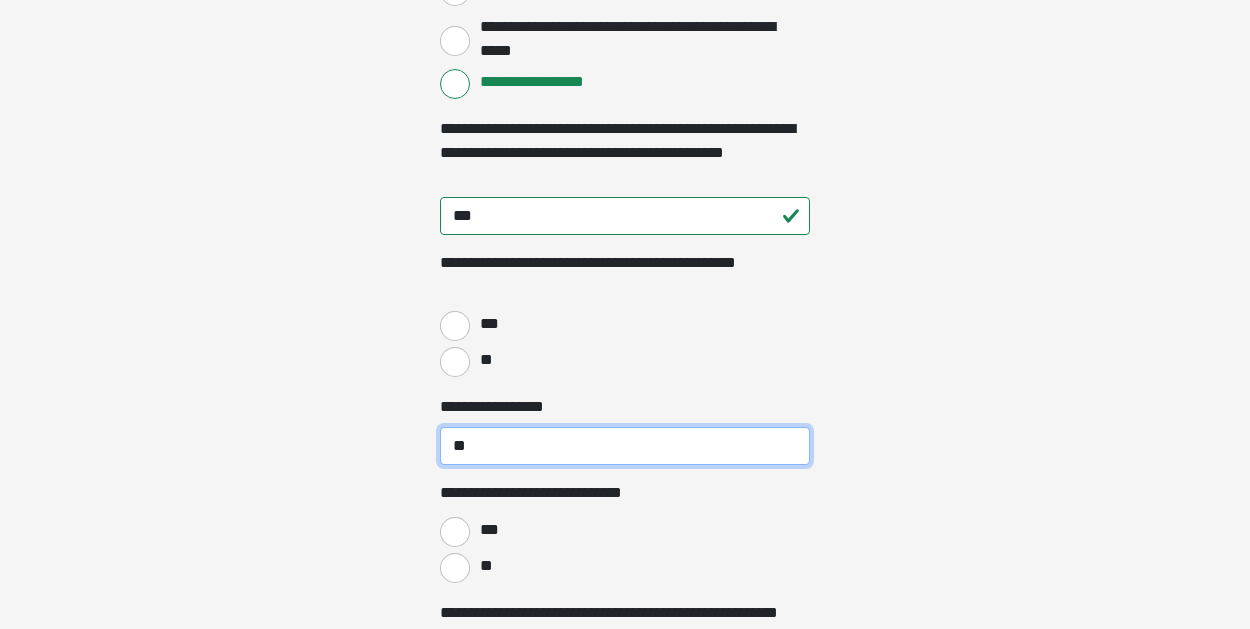 type on "**" 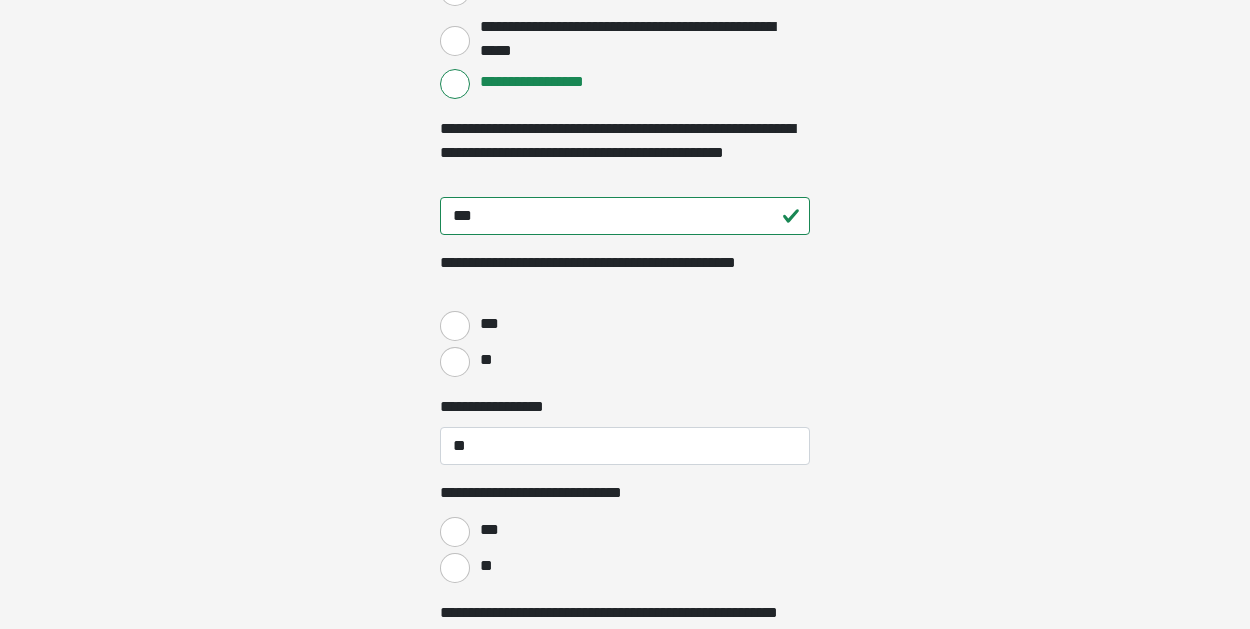 click on "***" at bounding box center [455, 532] 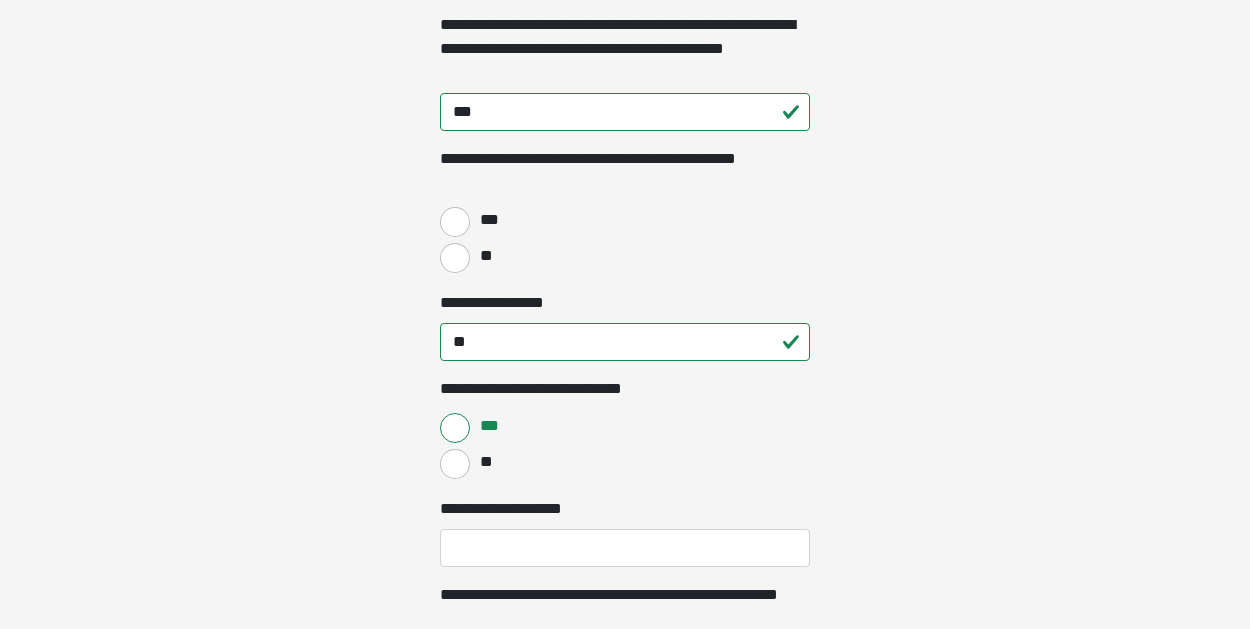 scroll, scrollTop: 3319, scrollLeft: 0, axis: vertical 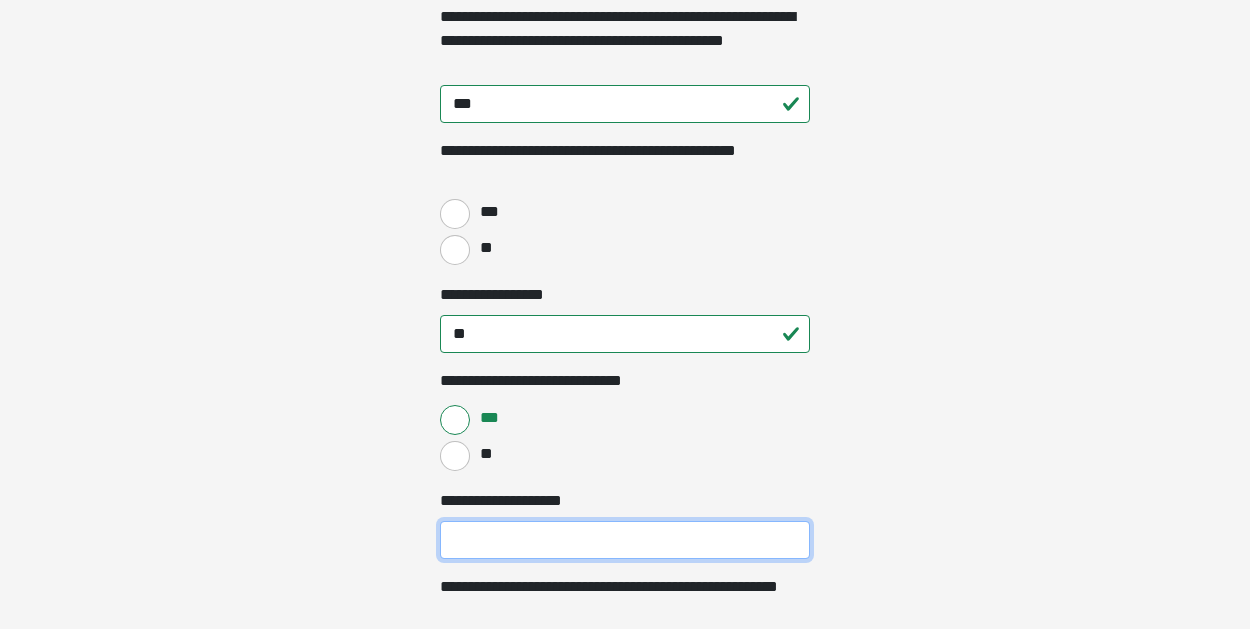 click on "**********" at bounding box center [625, 540] 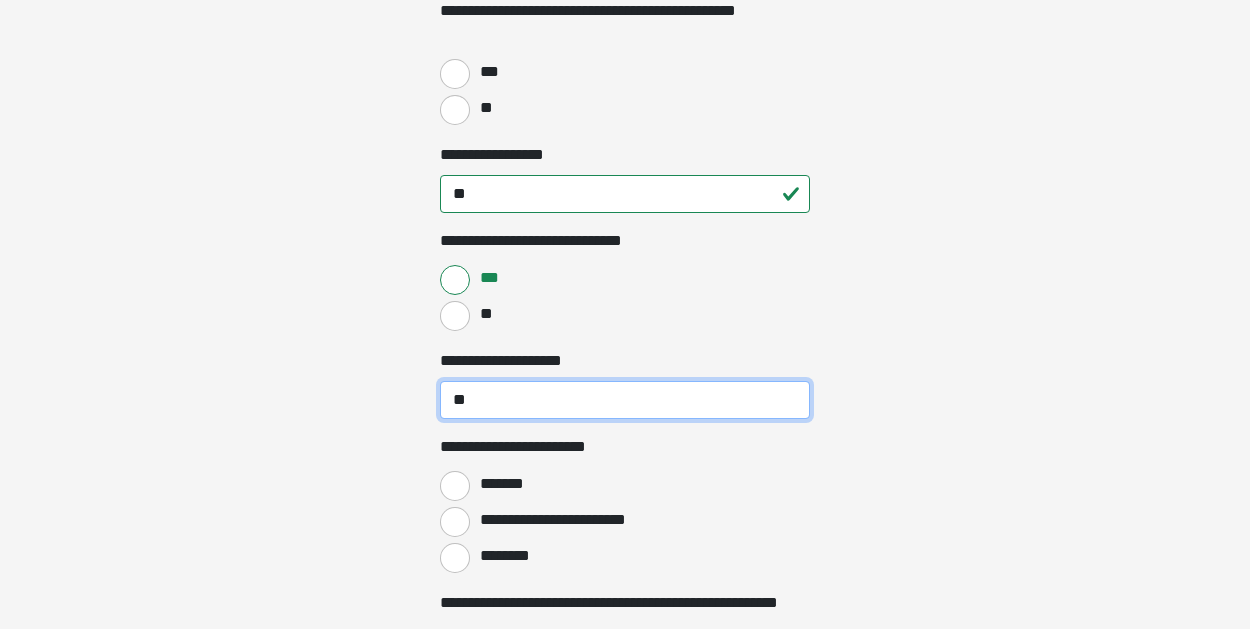 scroll, scrollTop: 3464, scrollLeft: 0, axis: vertical 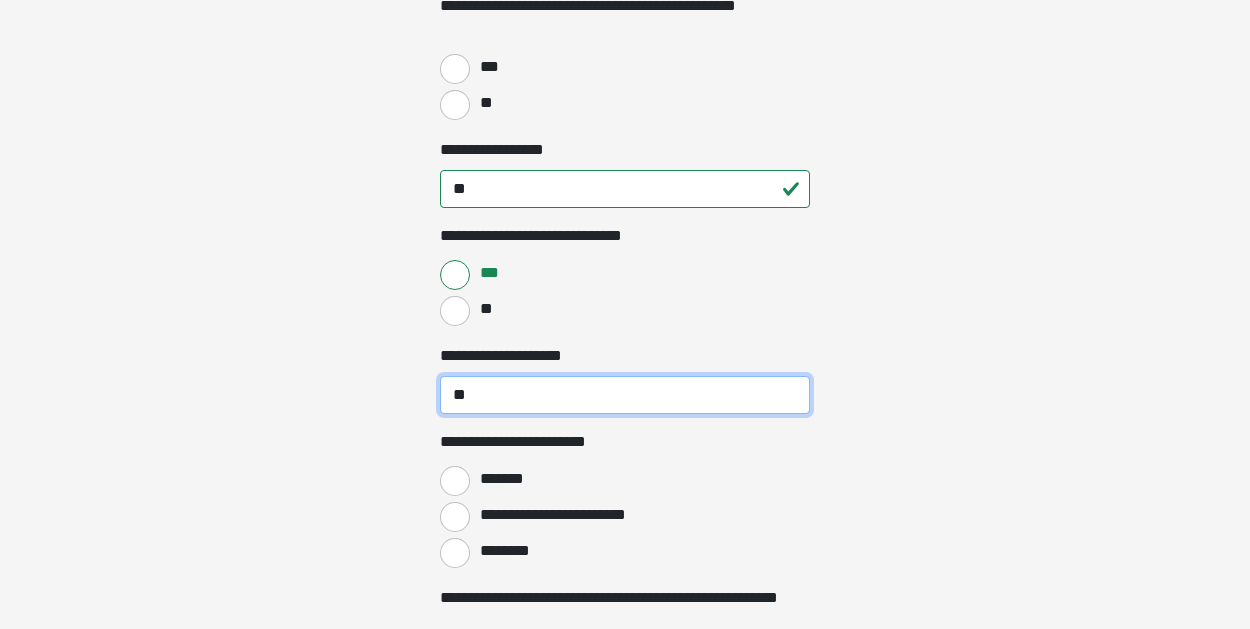 type on "**" 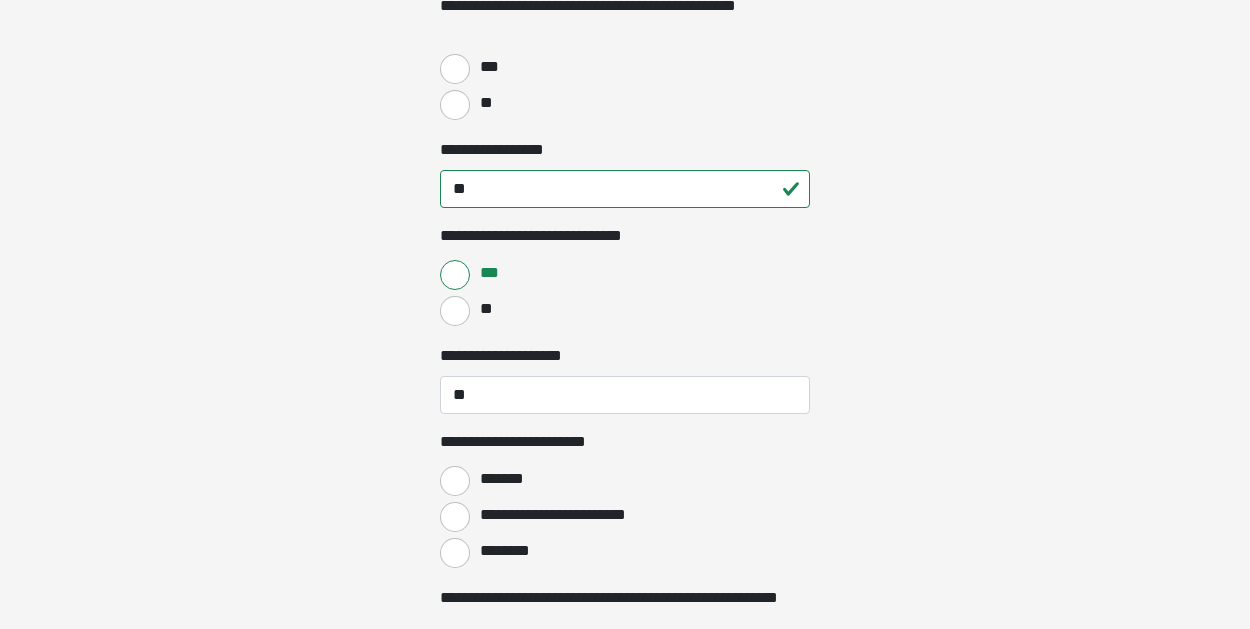 click on "**********" at bounding box center [455, 517] 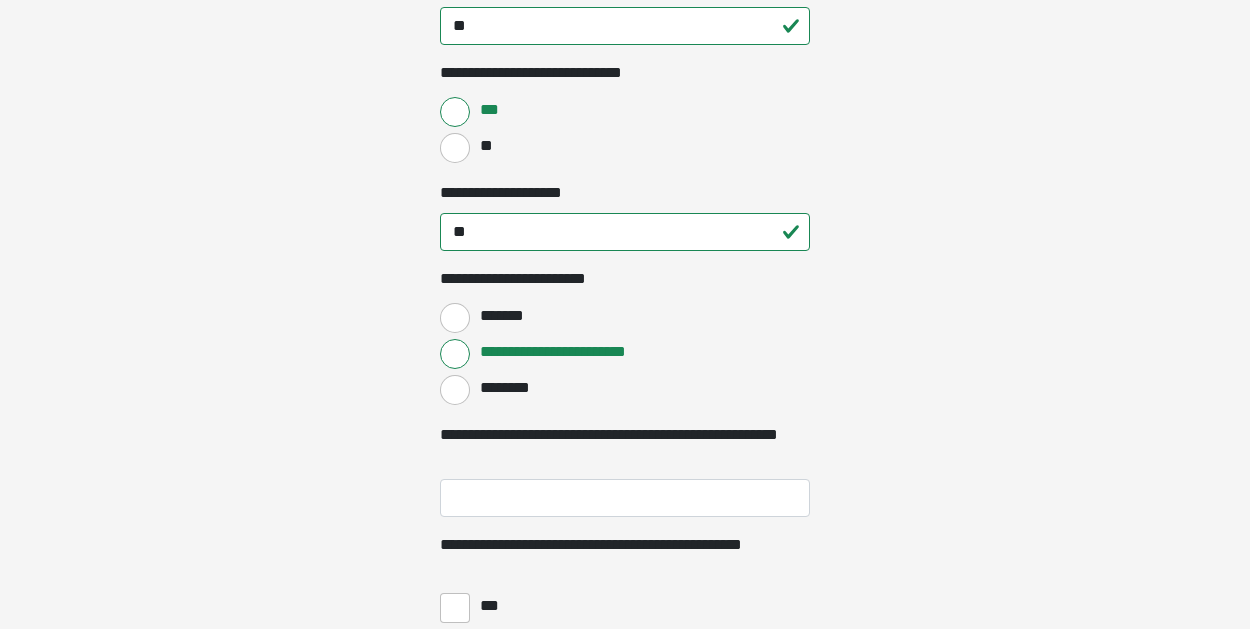scroll, scrollTop: 3631, scrollLeft: 0, axis: vertical 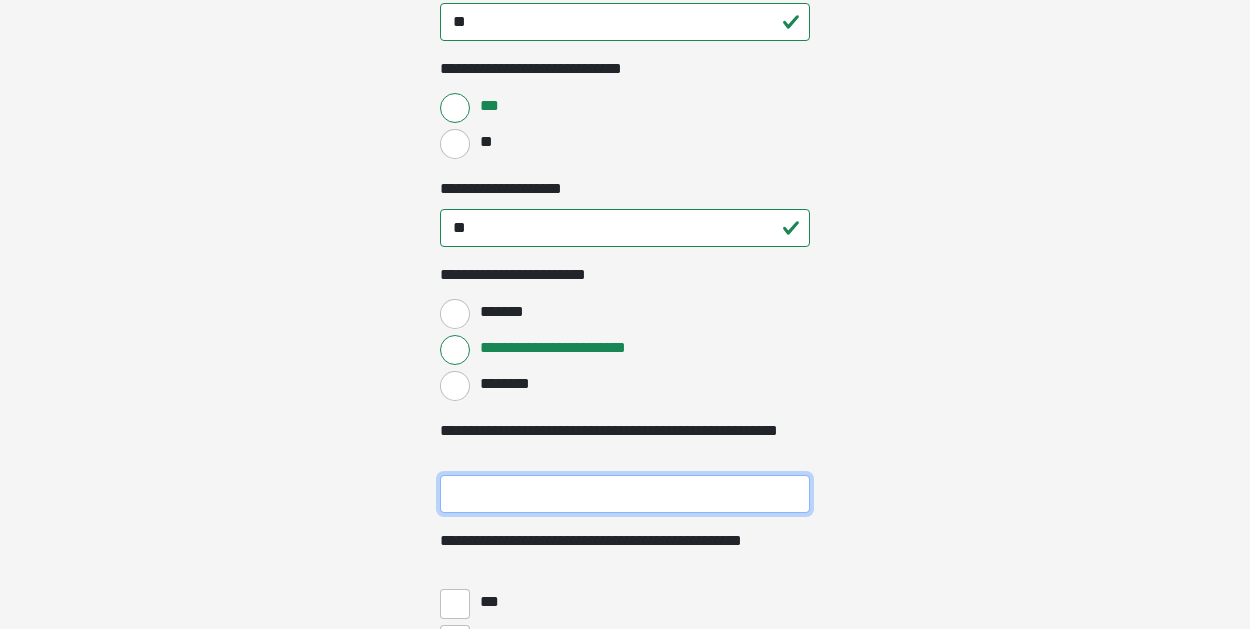 click on "**********" at bounding box center (625, 494) 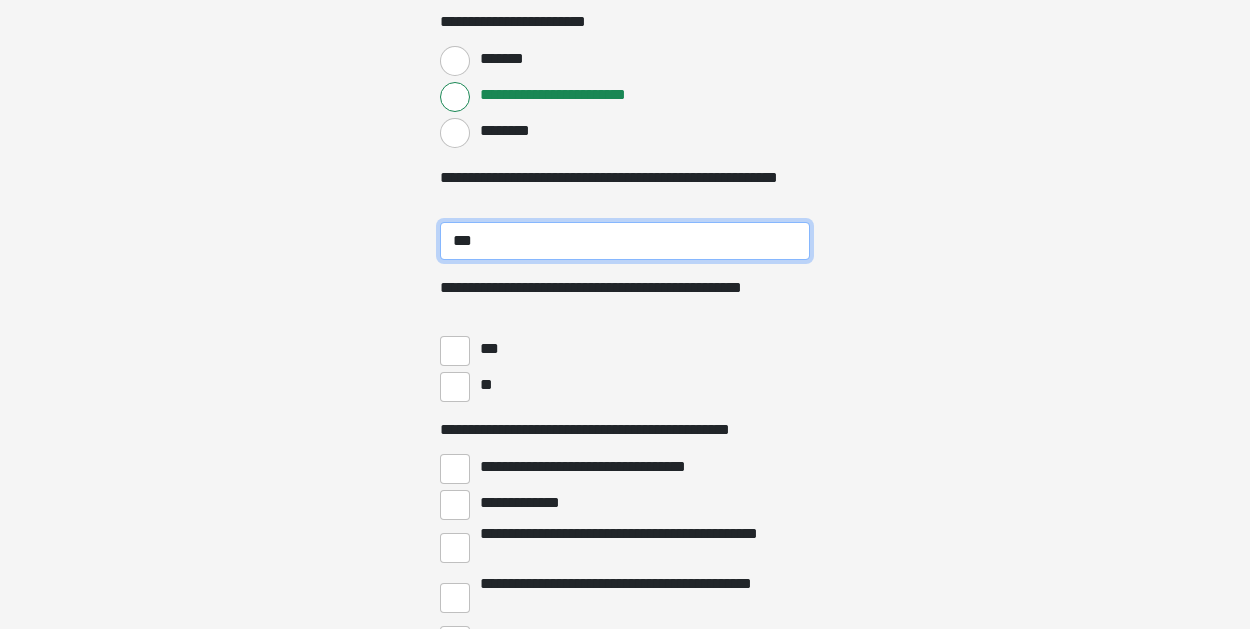 scroll, scrollTop: 3887, scrollLeft: 0, axis: vertical 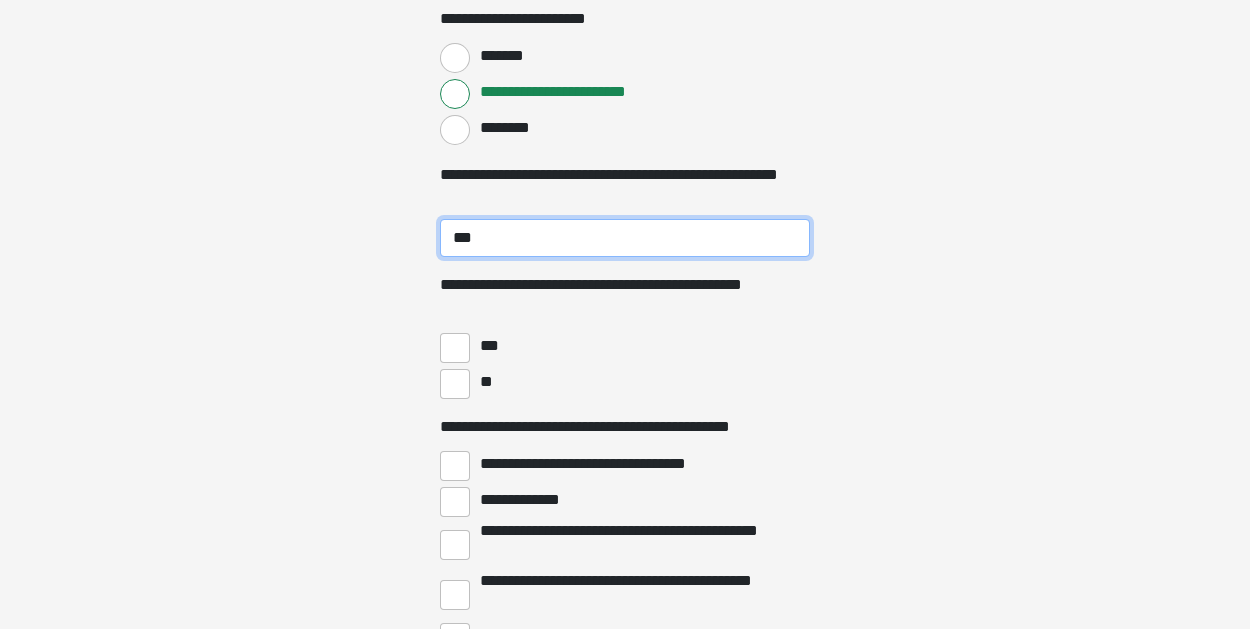 type on "***" 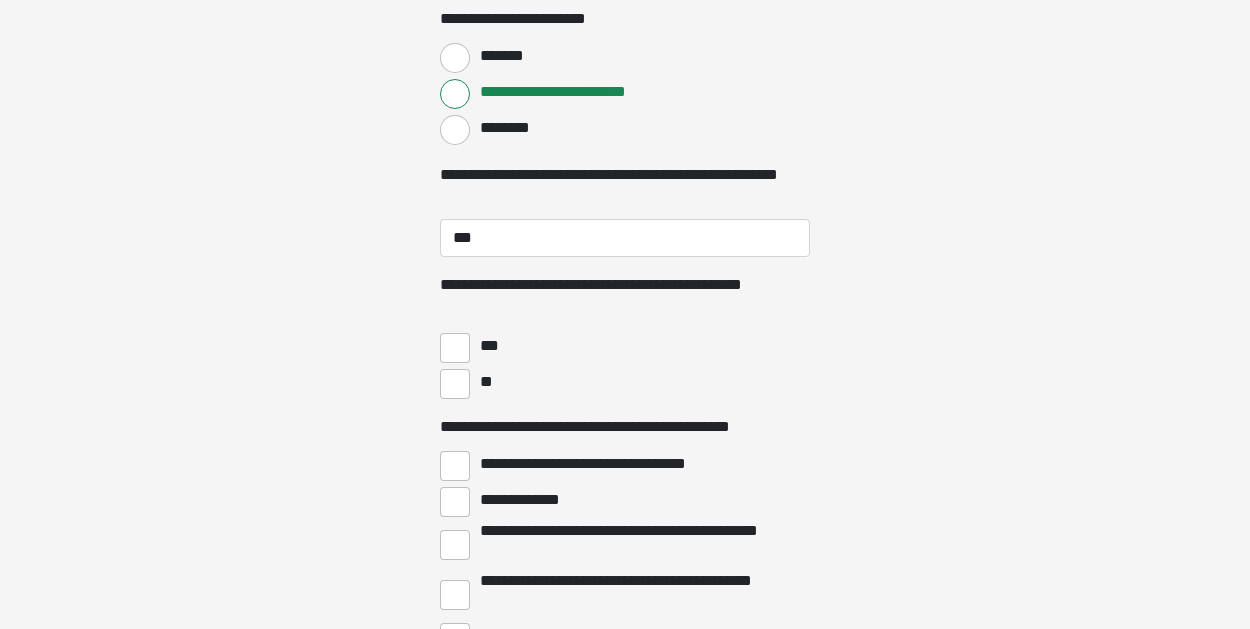 click on "***" at bounding box center [455, 348] 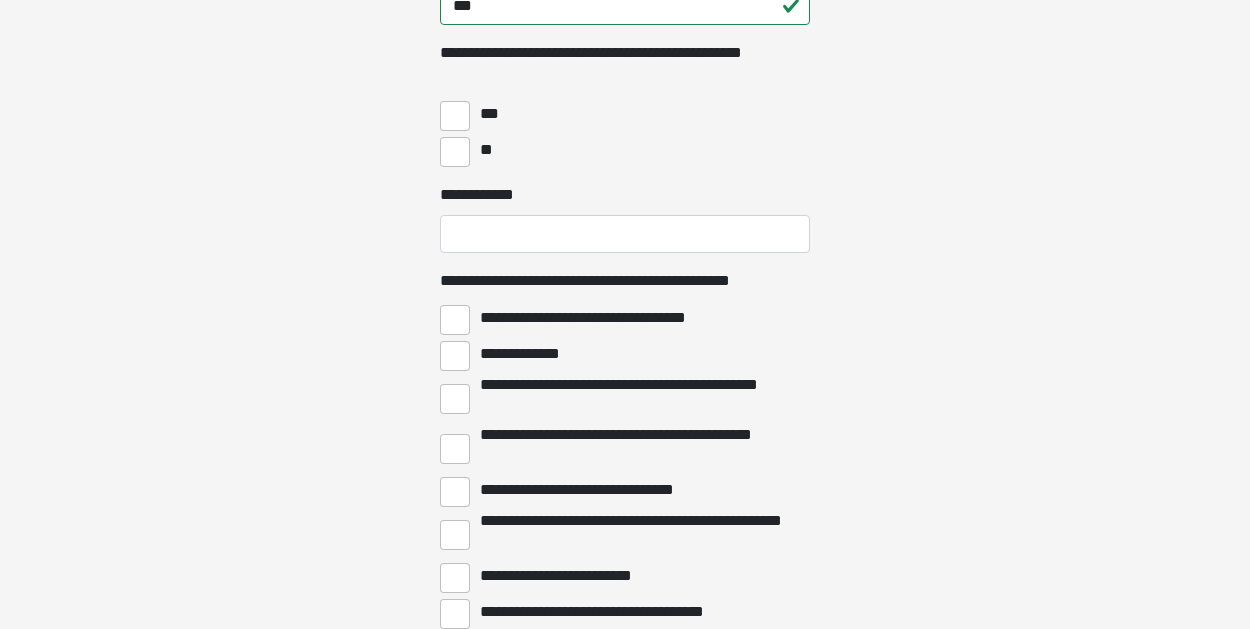 scroll, scrollTop: 4129, scrollLeft: 0, axis: vertical 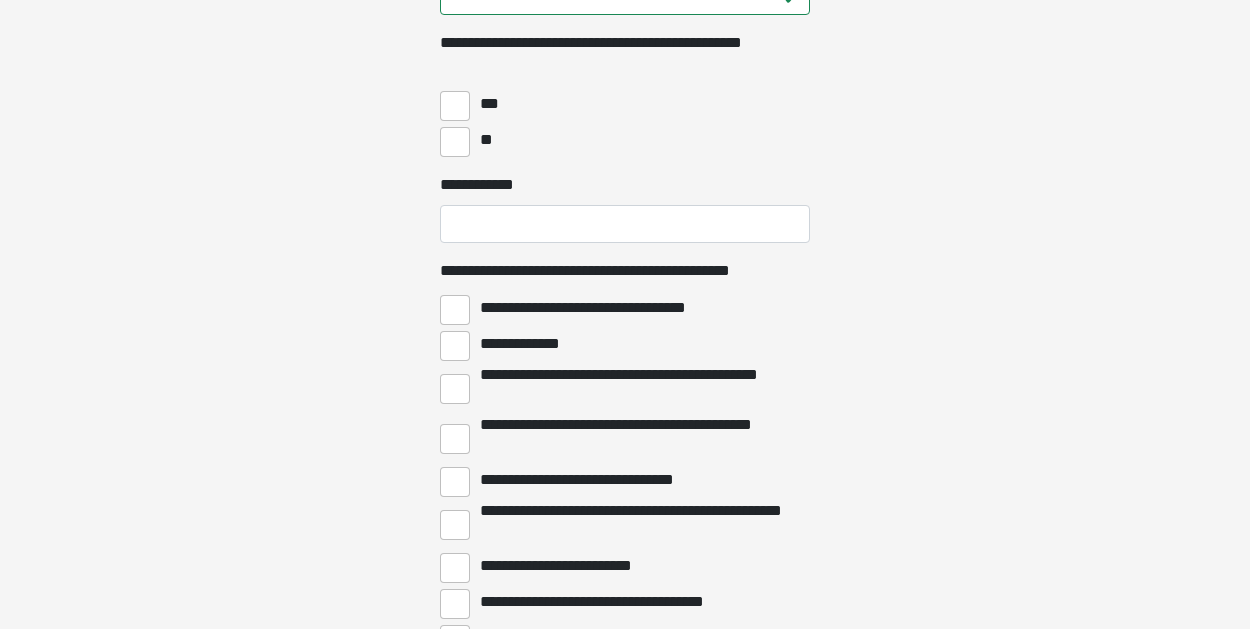 click on "**********" at bounding box center (455, 389) 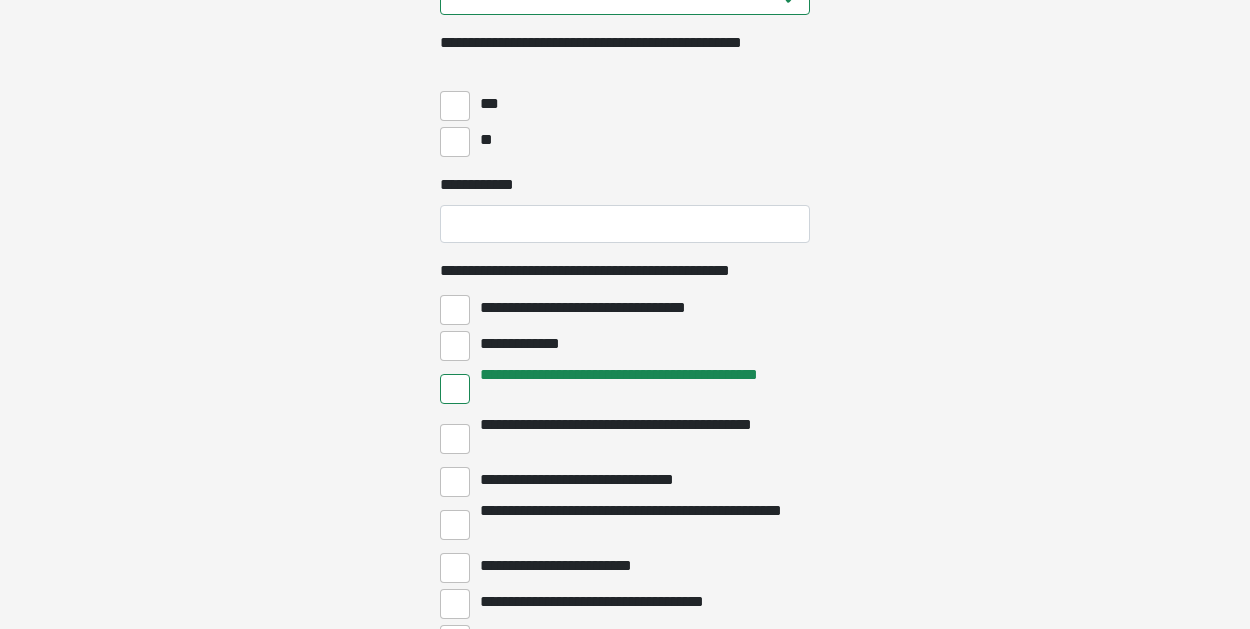 click on "**********" at bounding box center [455, 439] 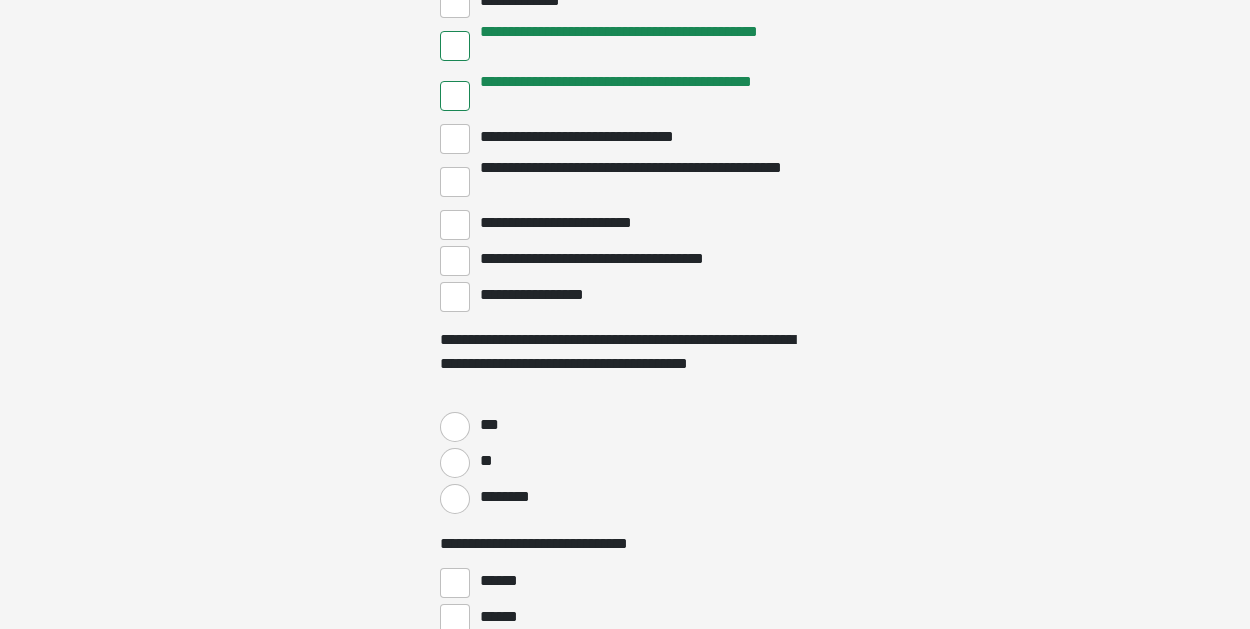 scroll, scrollTop: 4474, scrollLeft: 0, axis: vertical 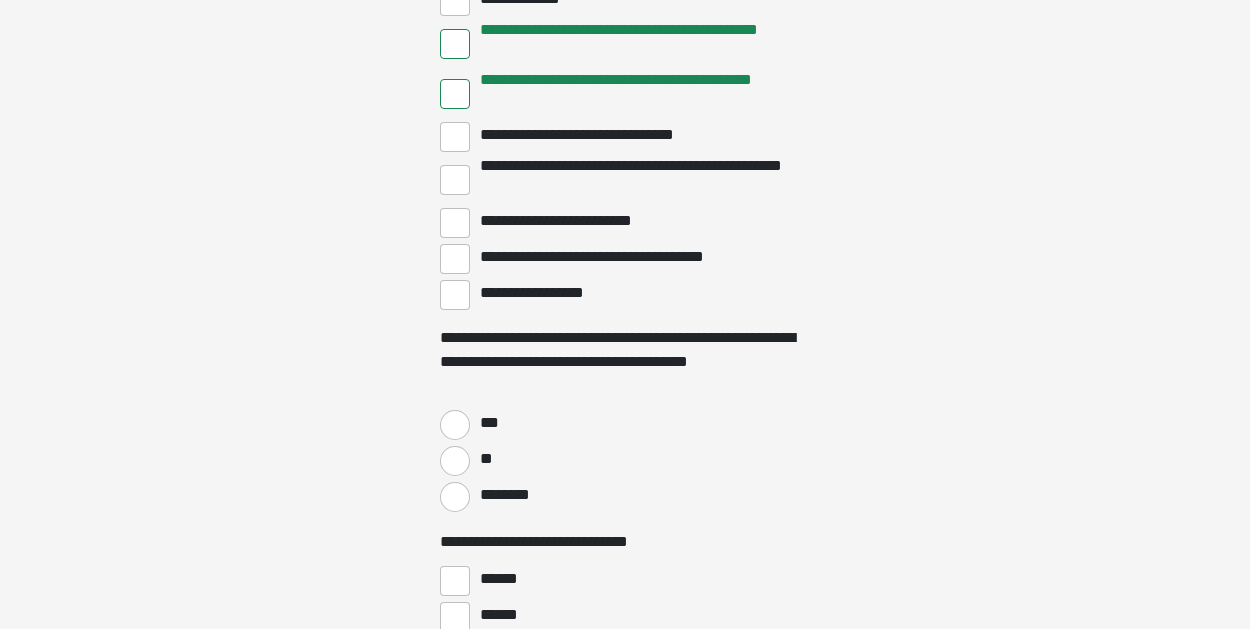 click on "**" at bounding box center (455, 461) 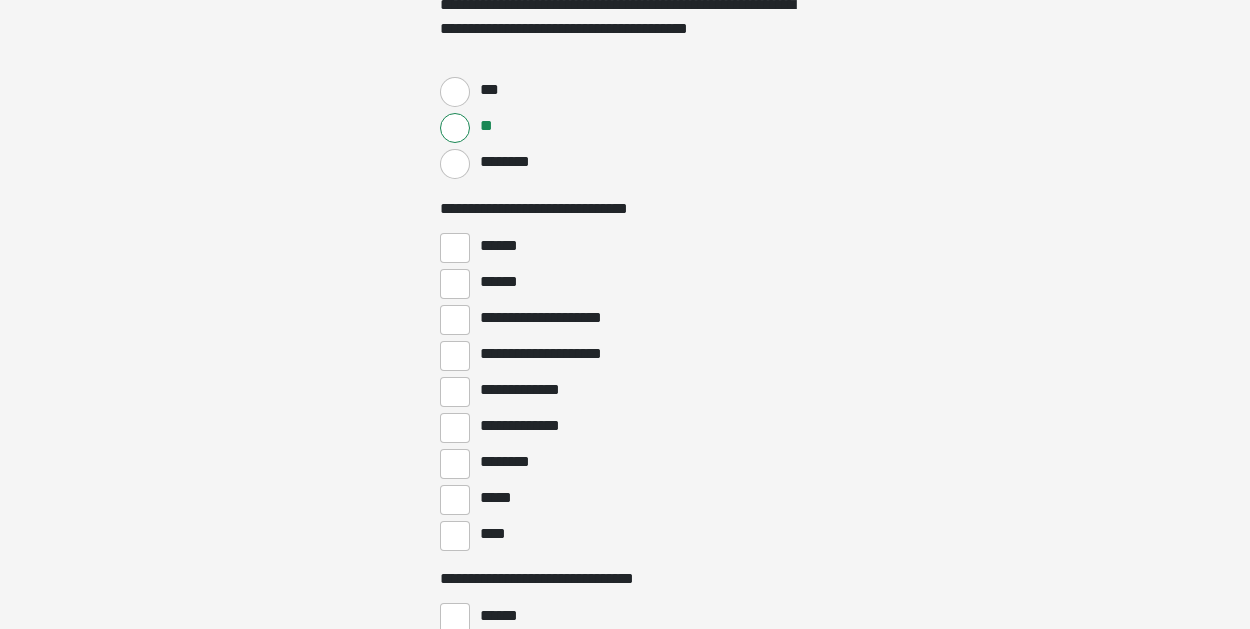 scroll, scrollTop: 4817, scrollLeft: 0, axis: vertical 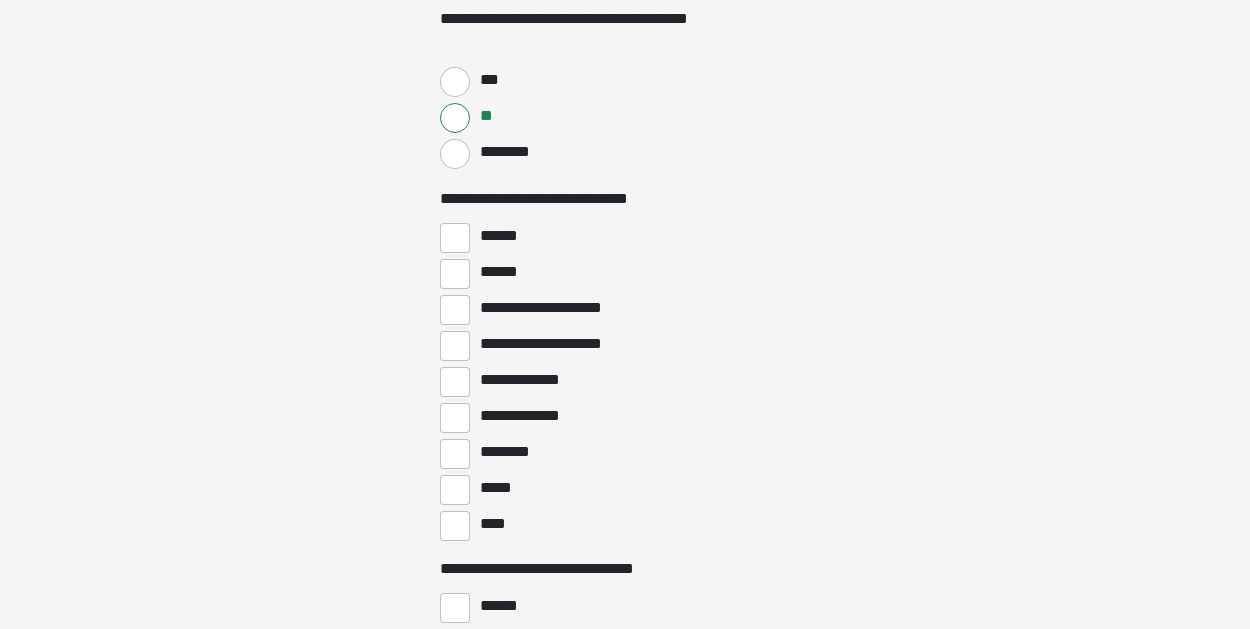 click on "****" at bounding box center [455, 526] 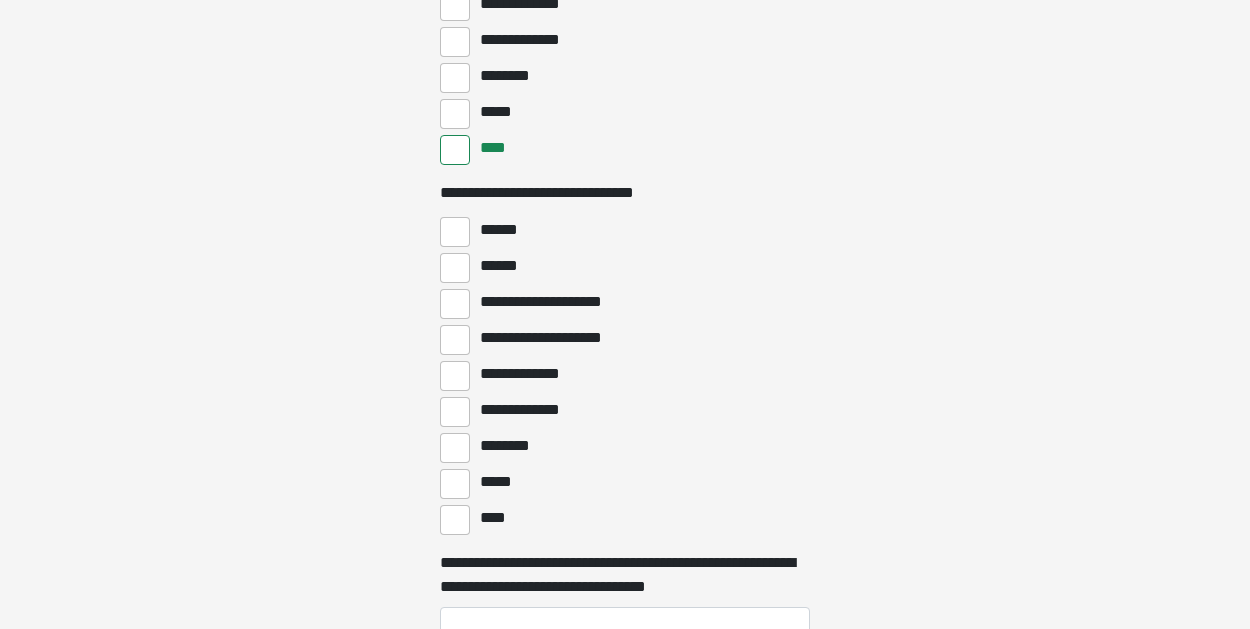 scroll, scrollTop: 5202, scrollLeft: 0, axis: vertical 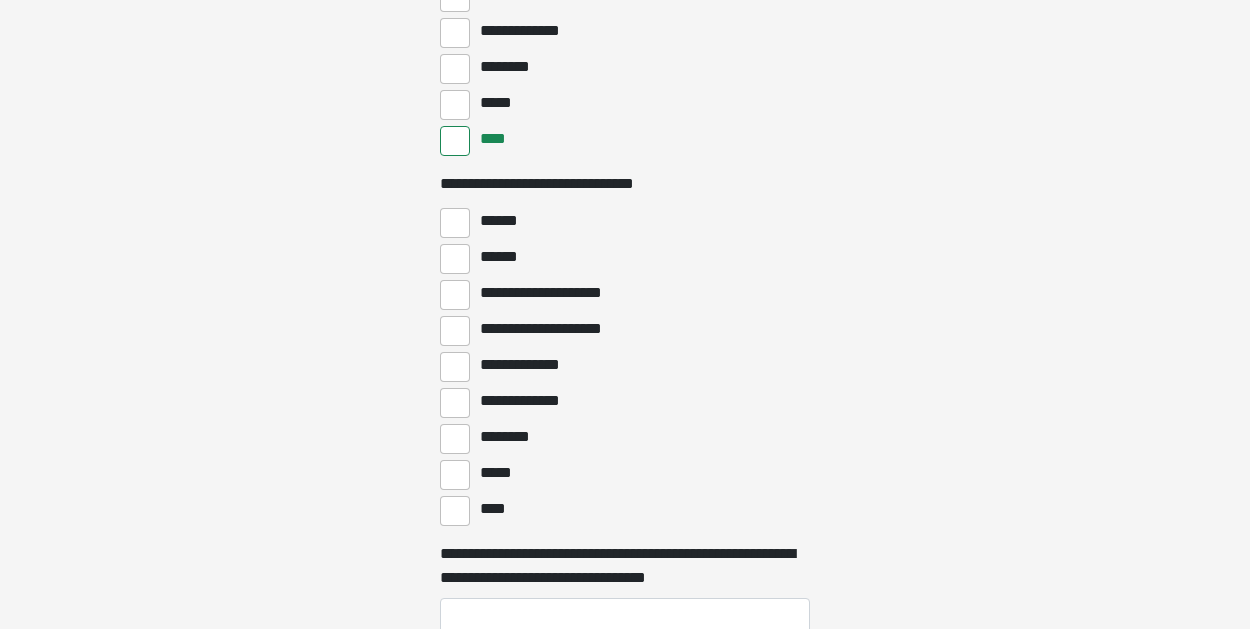 click on "****" at bounding box center (455, 511) 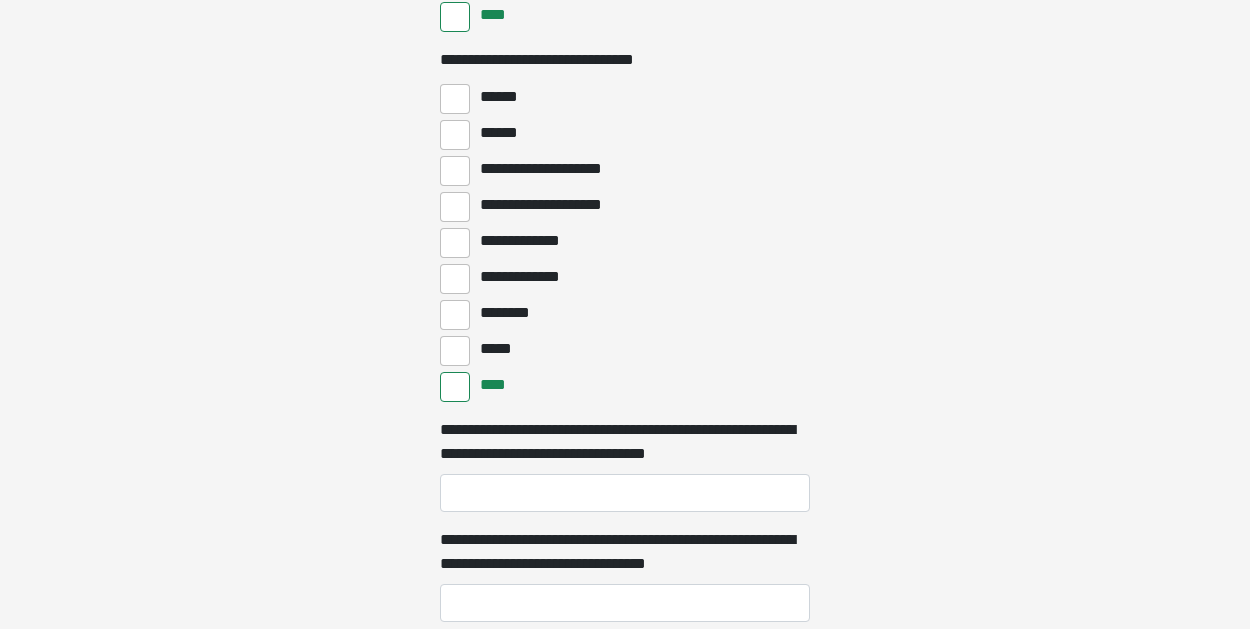 scroll, scrollTop: 5331, scrollLeft: 0, axis: vertical 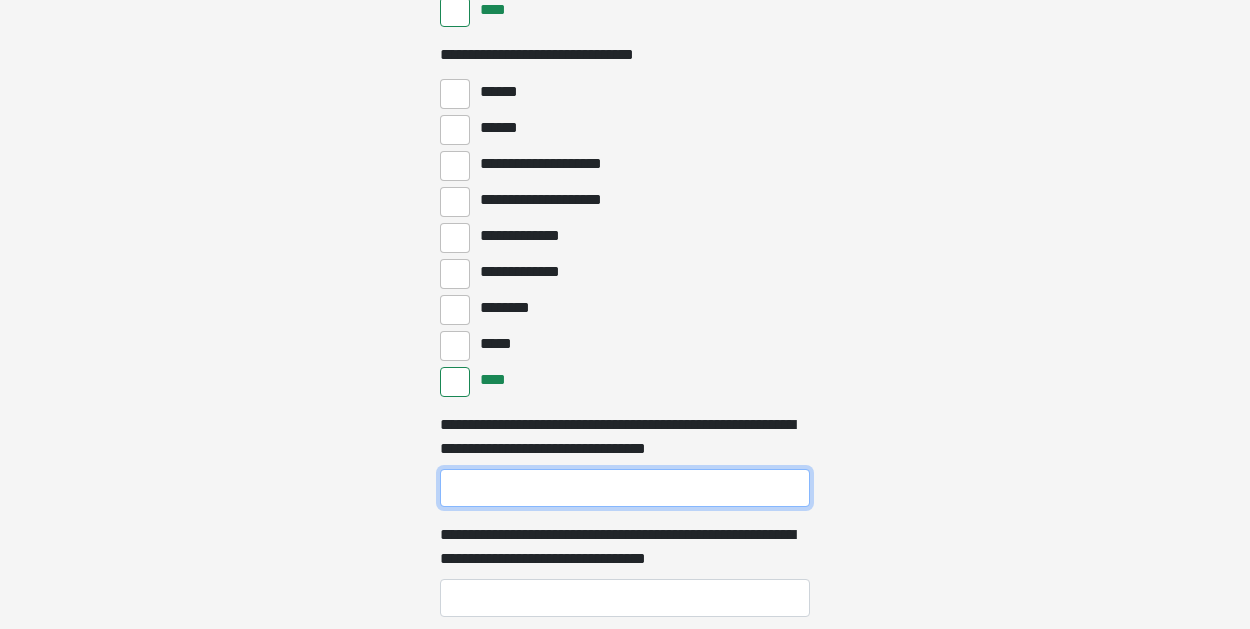 click on "**********" at bounding box center [625, 488] 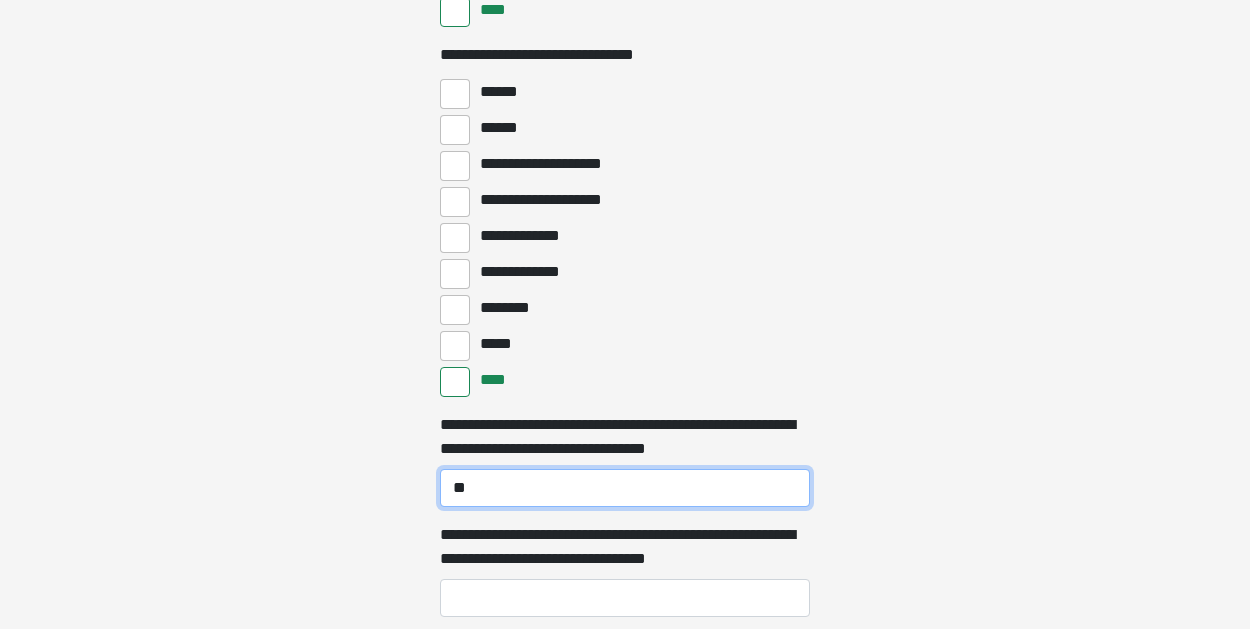 type on "*" 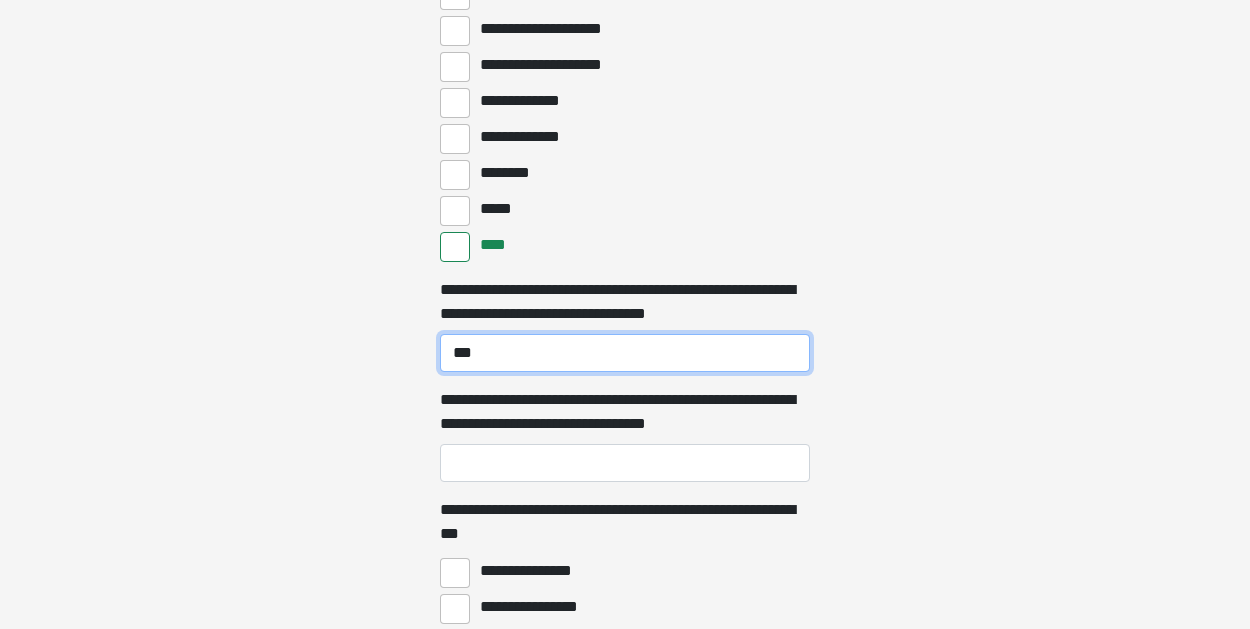 scroll, scrollTop: 5468, scrollLeft: 0, axis: vertical 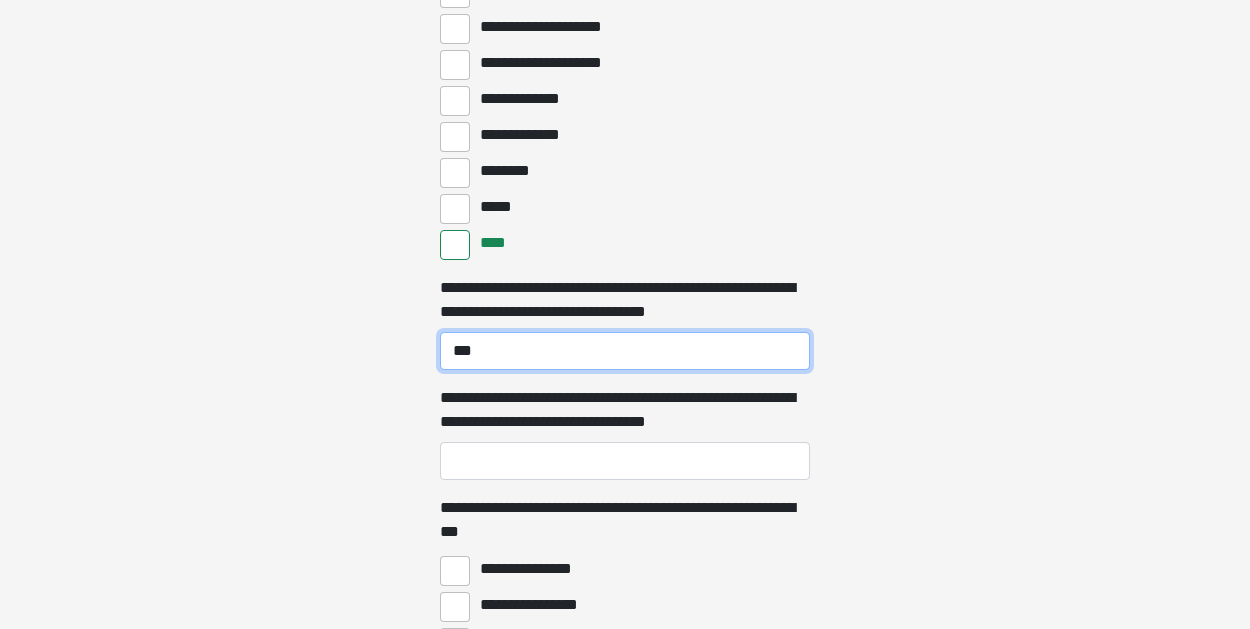 type on "***" 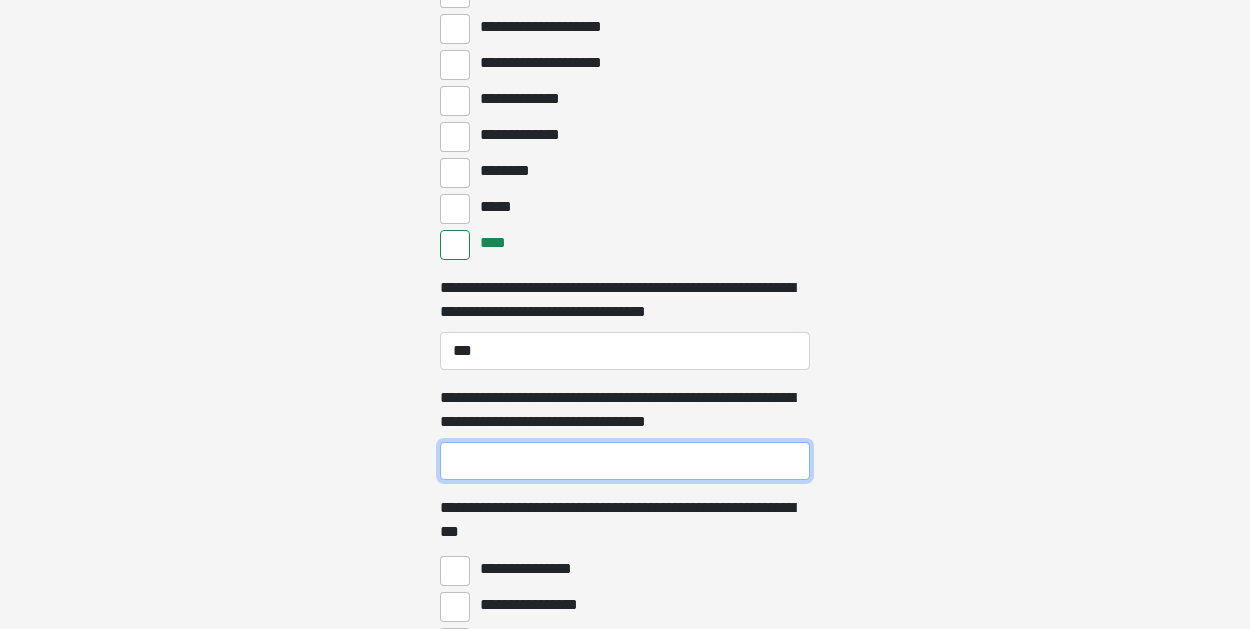 click on "**********" at bounding box center (625, 461) 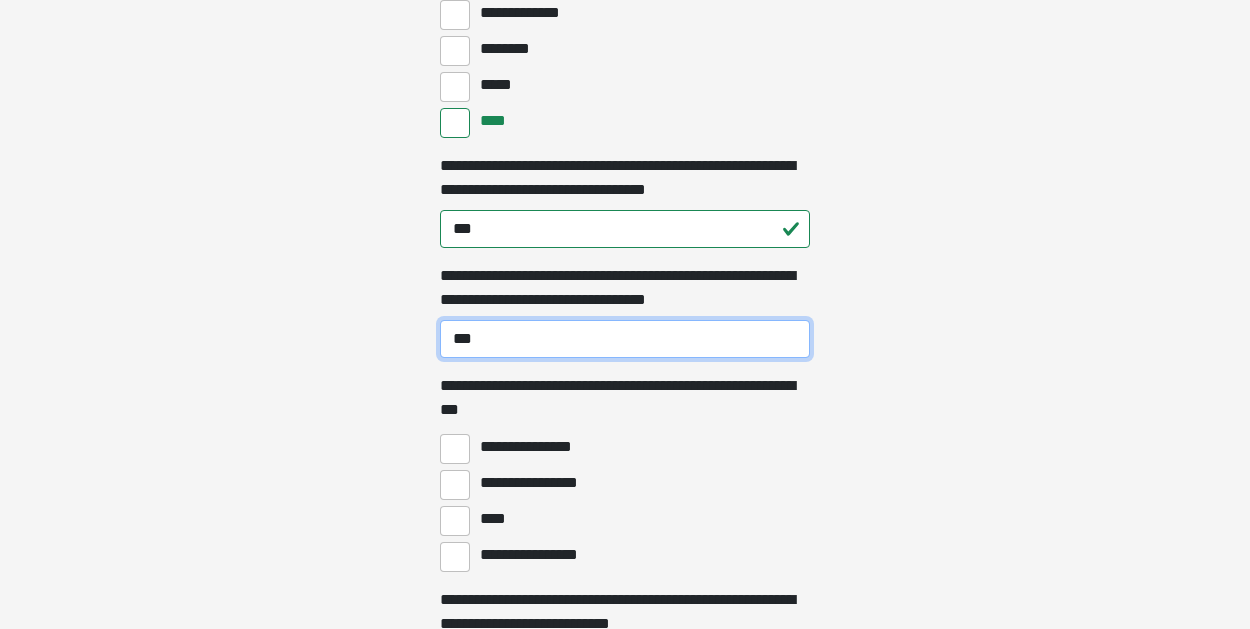 scroll, scrollTop: 5590, scrollLeft: 0, axis: vertical 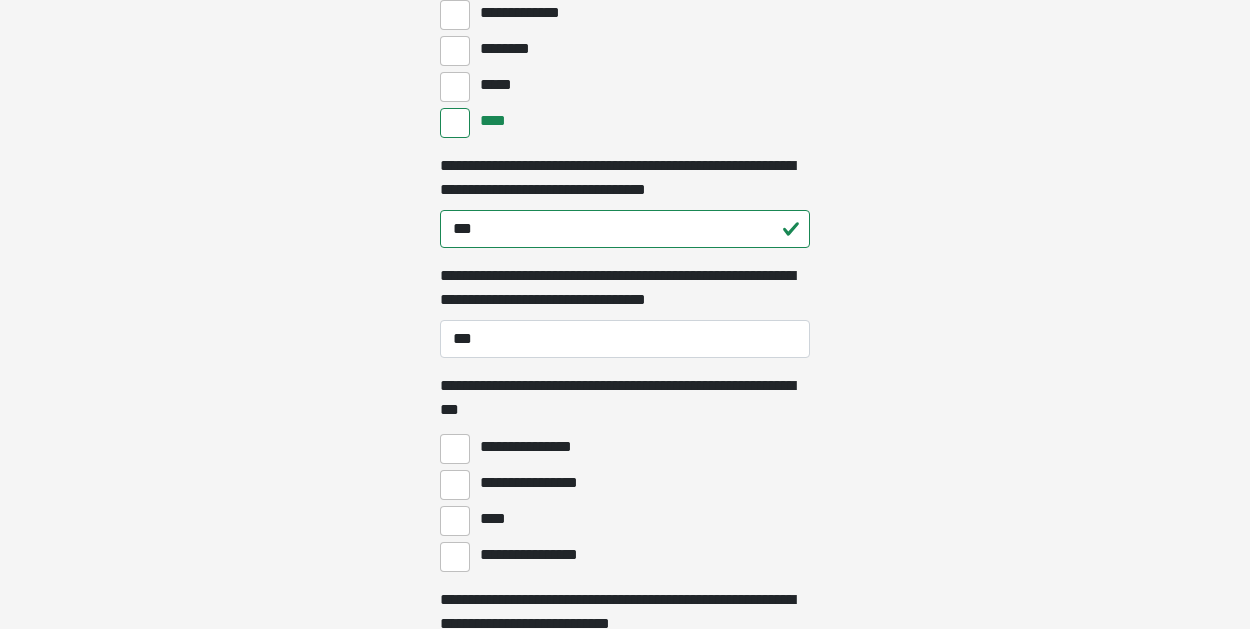 click on "****" at bounding box center [455, 521] 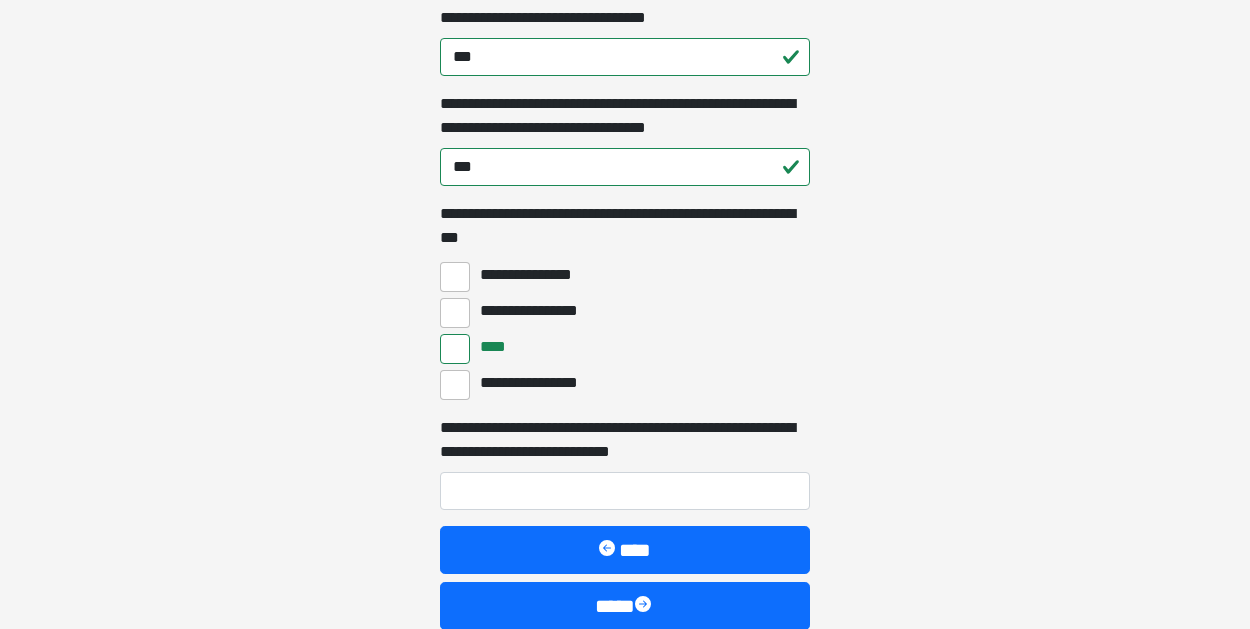 scroll, scrollTop: 5763, scrollLeft: 0, axis: vertical 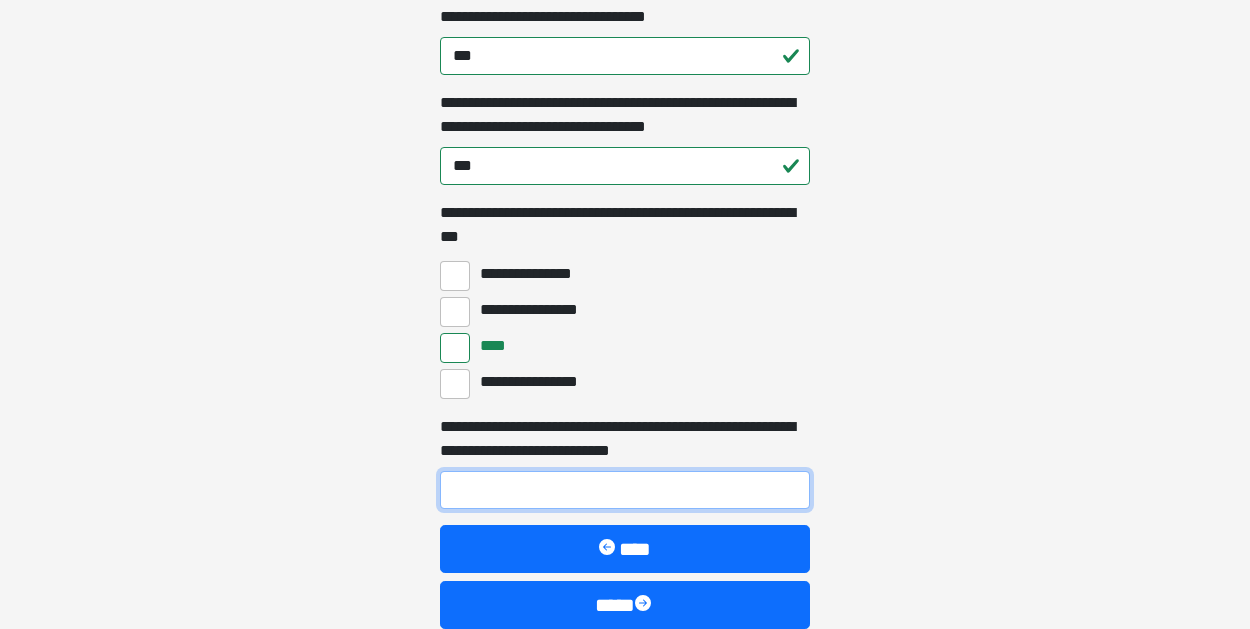 click on "**********" at bounding box center [625, 490] 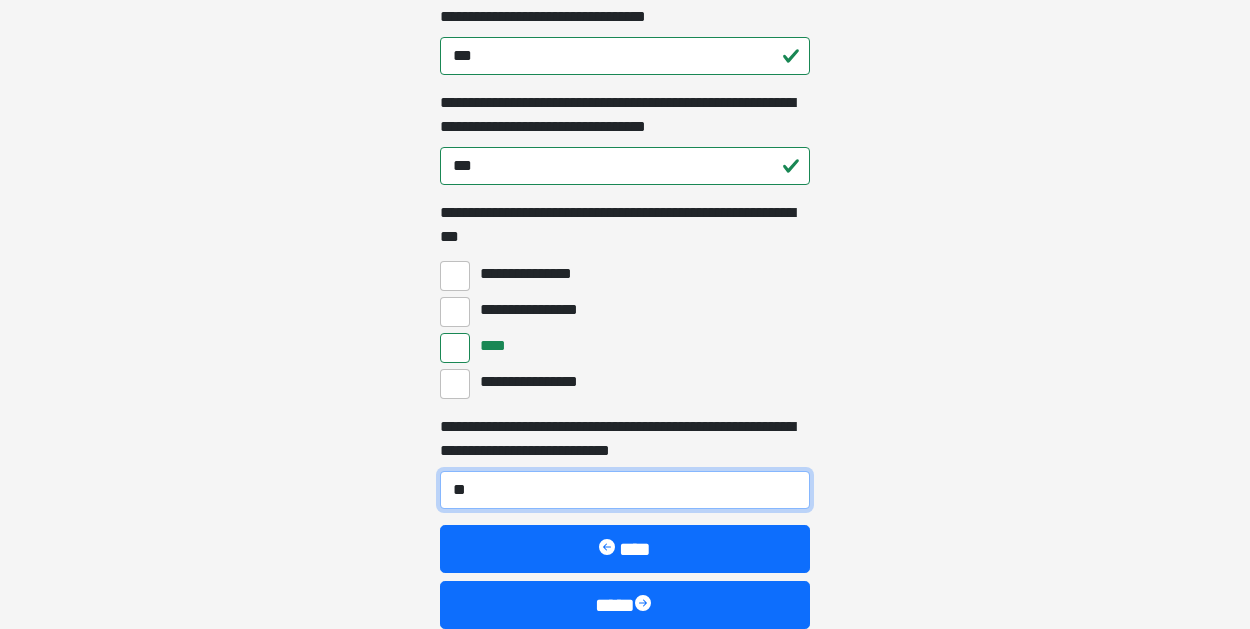 type on "***" 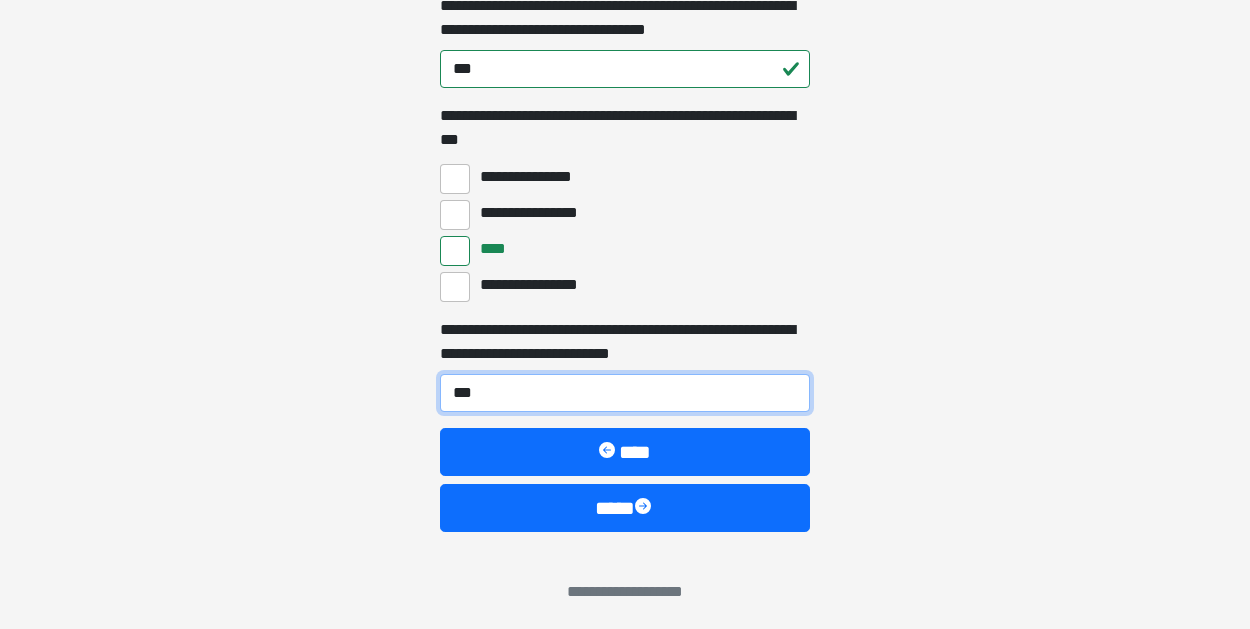 scroll, scrollTop: 5864, scrollLeft: 0, axis: vertical 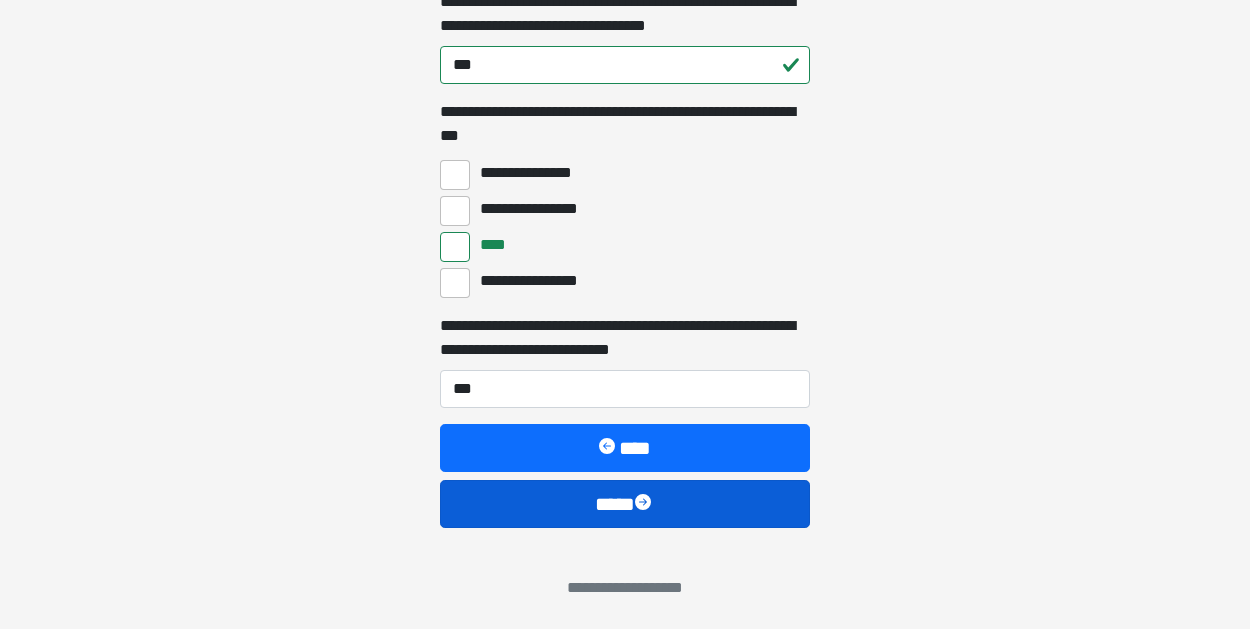 click on "****" at bounding box center [625, 504] 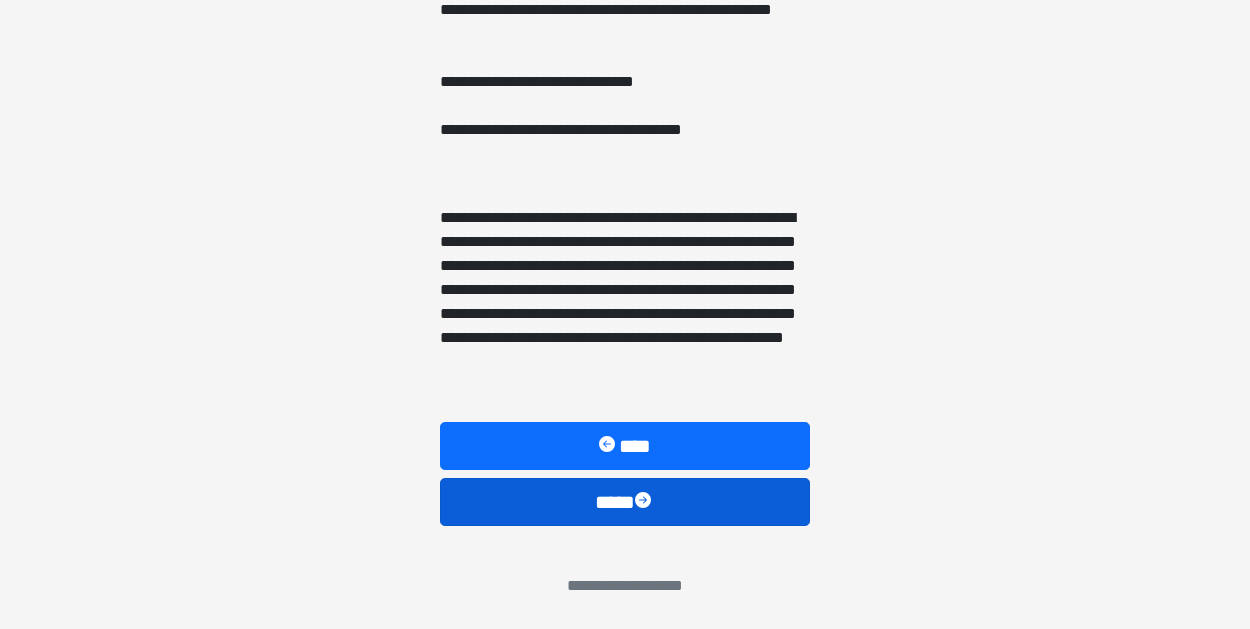 scroll, scrollTop: 1600, scrollLeft: 0, axis: vertical 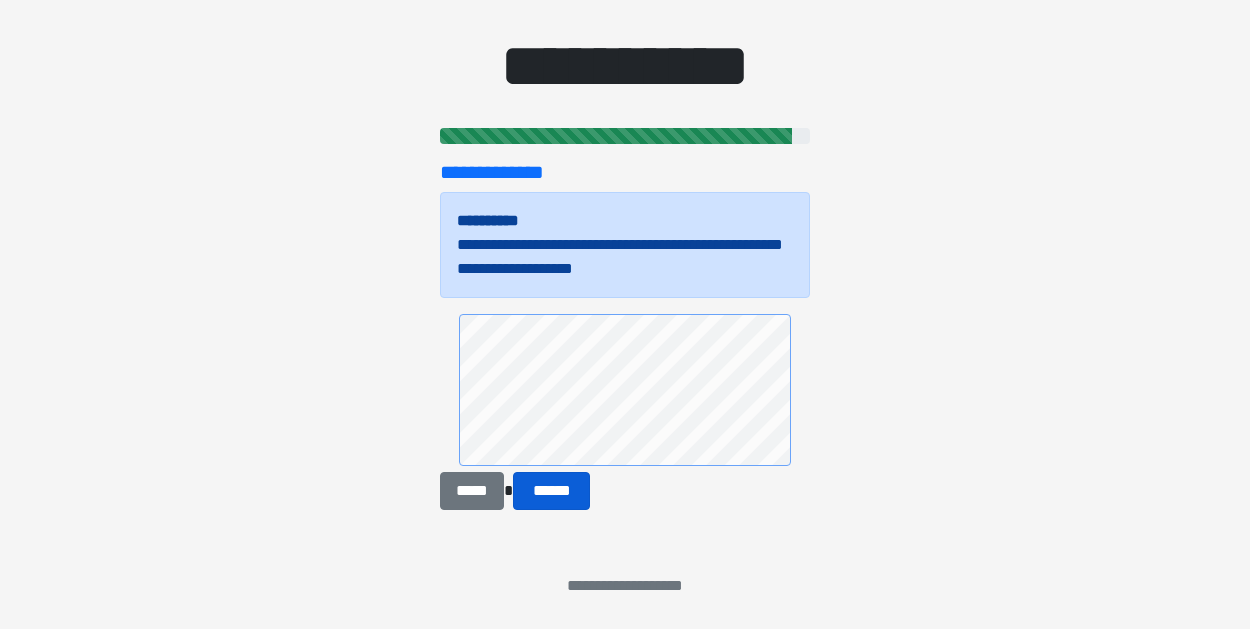 click on "******" at bounding box center (551, 491) 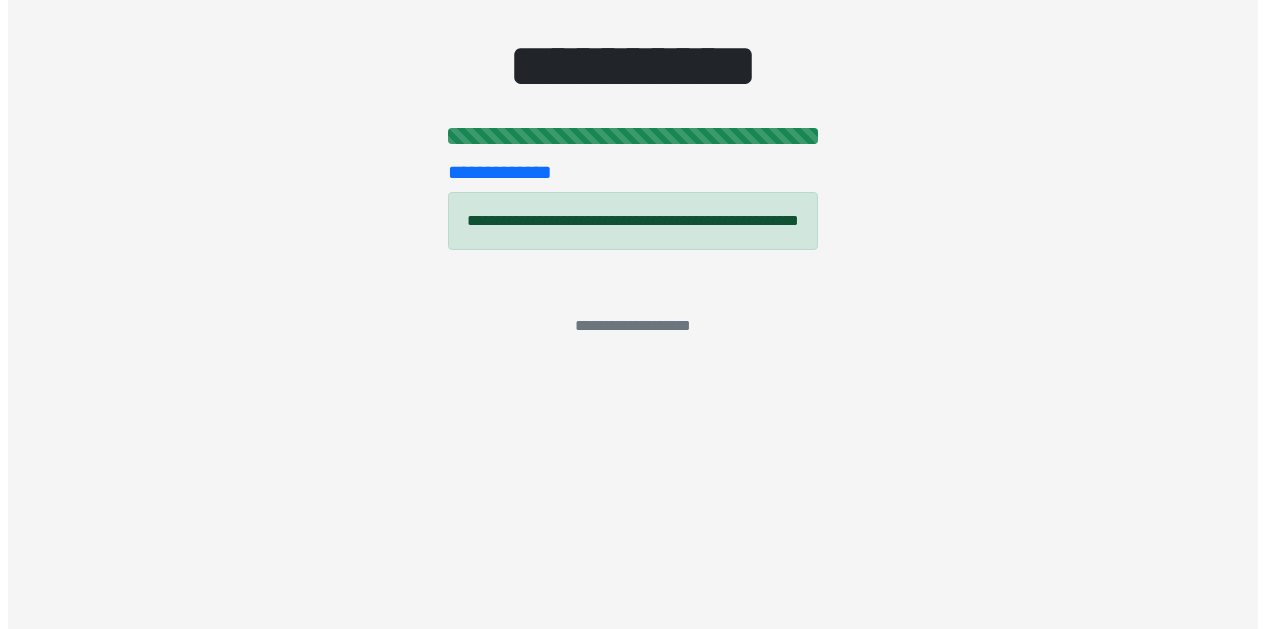 scroll, scrollTop: 0, scrollLeft: 0, axis: both 